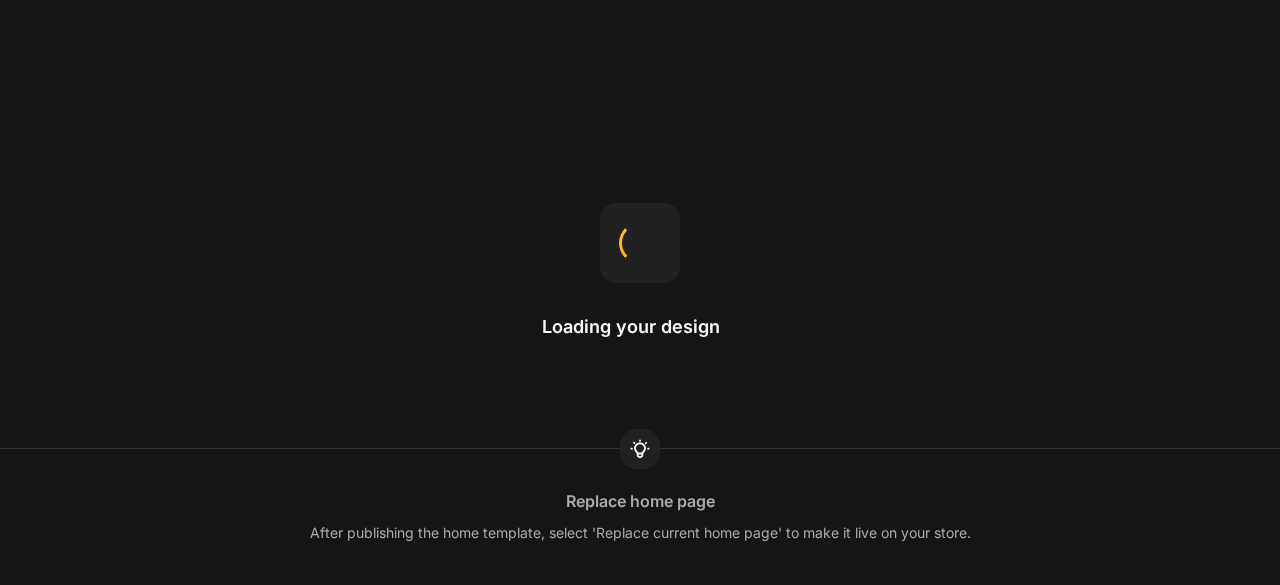scroll, scrollTop: 0, scrollLeft: 0, axis: both 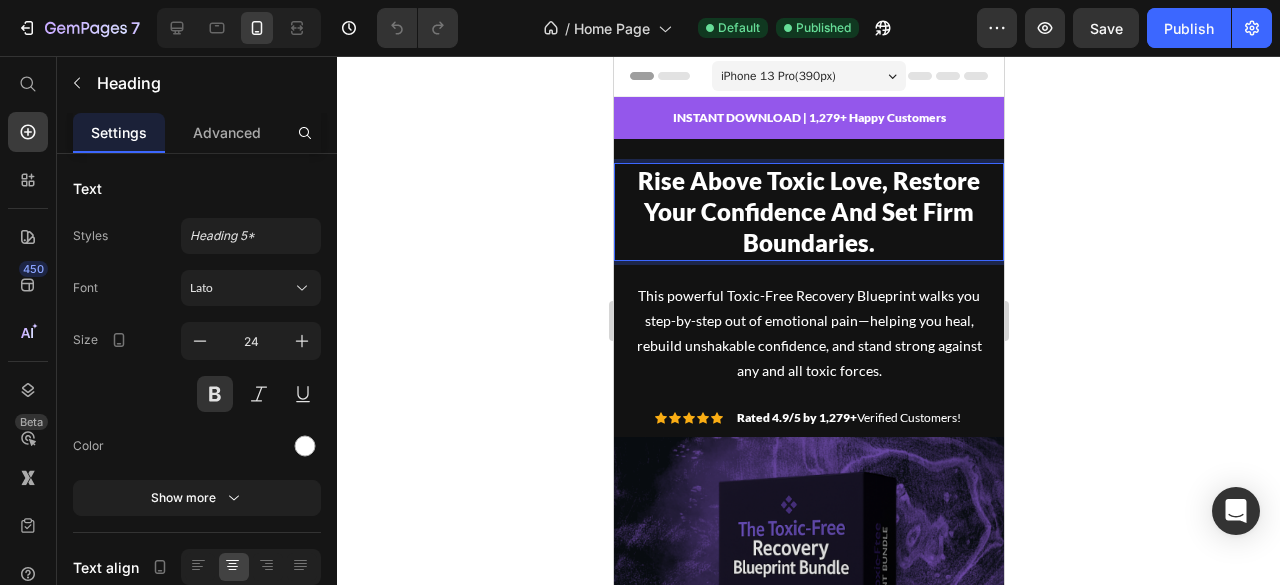 click on "Rise Above Toxic Love, Restore Your Confidence And Set Firm Boundaries." at bounding box center [808, 211] 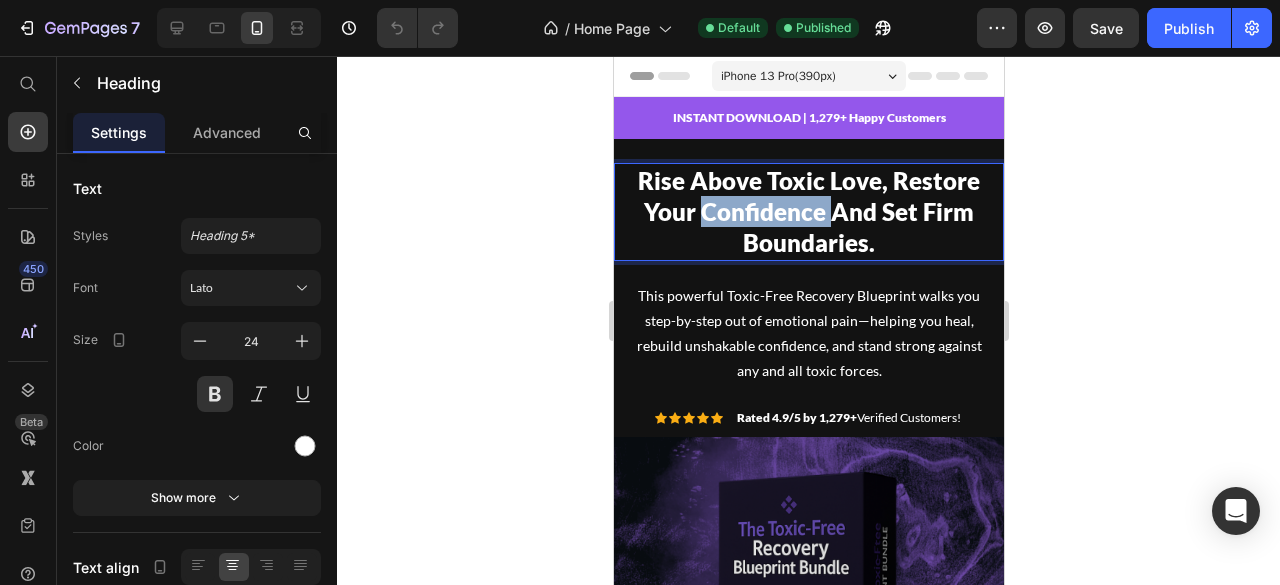 click on "Rise Above Toxic Love, Restore Your Confidence And Set Firm Boundaries." at bounding box center [808, 211] 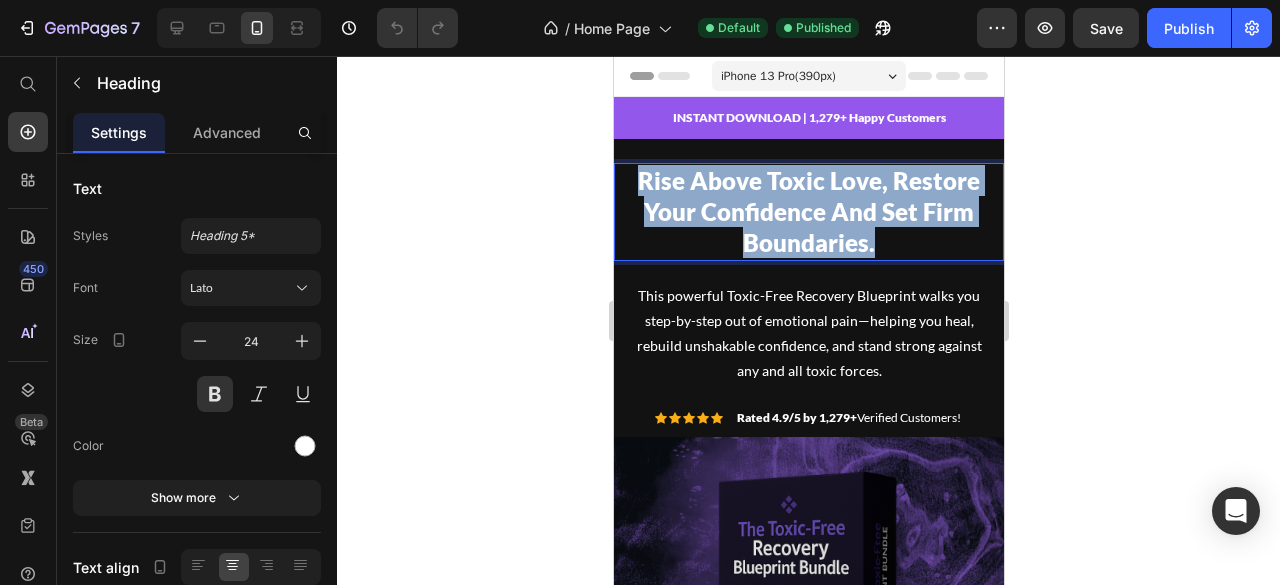 click on "Rise Above Toxic Love, Restore Your Confidence And Set Firm Boundaries." at bounding box center (808, 211) 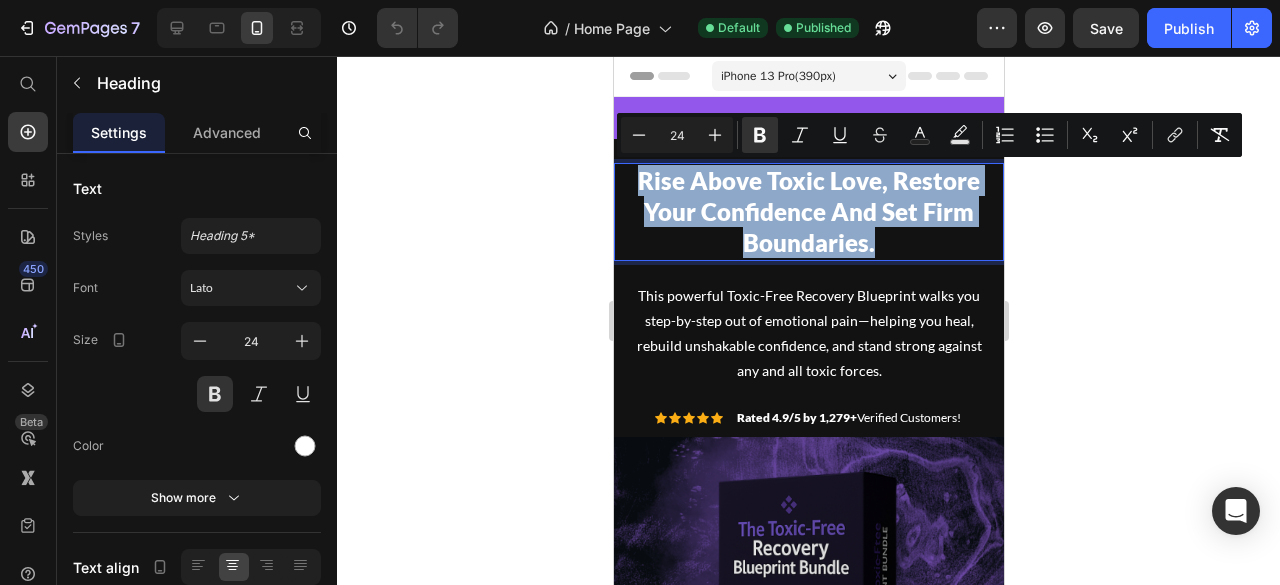 click on "Rise Above Toxic Love, Restore Your Confidence And Set Firm Boundaries." at bounding box center (808, 211) 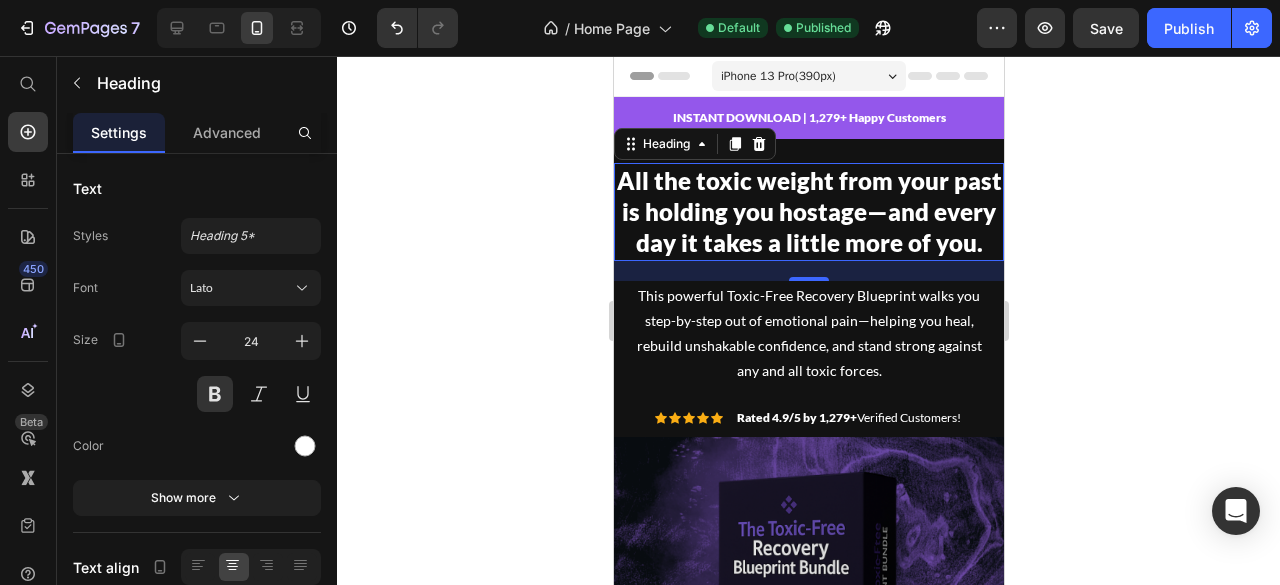 click 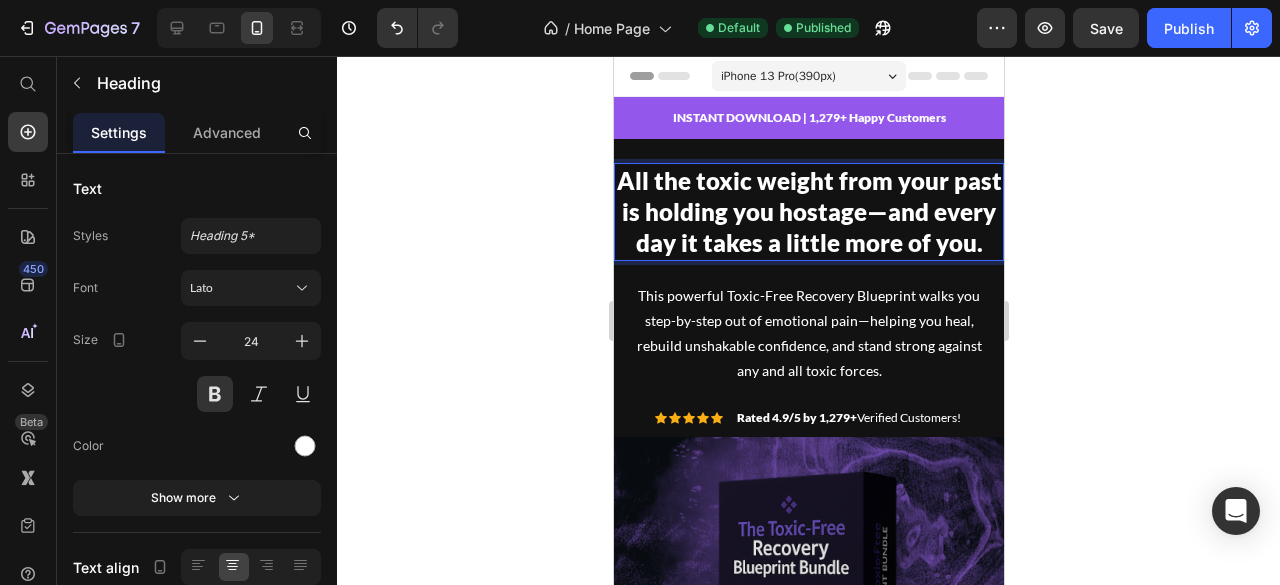 click on "All the toxic weight from your past is holding you hostage—and every day it takes a little more of you." at bounding box center [808, 211] 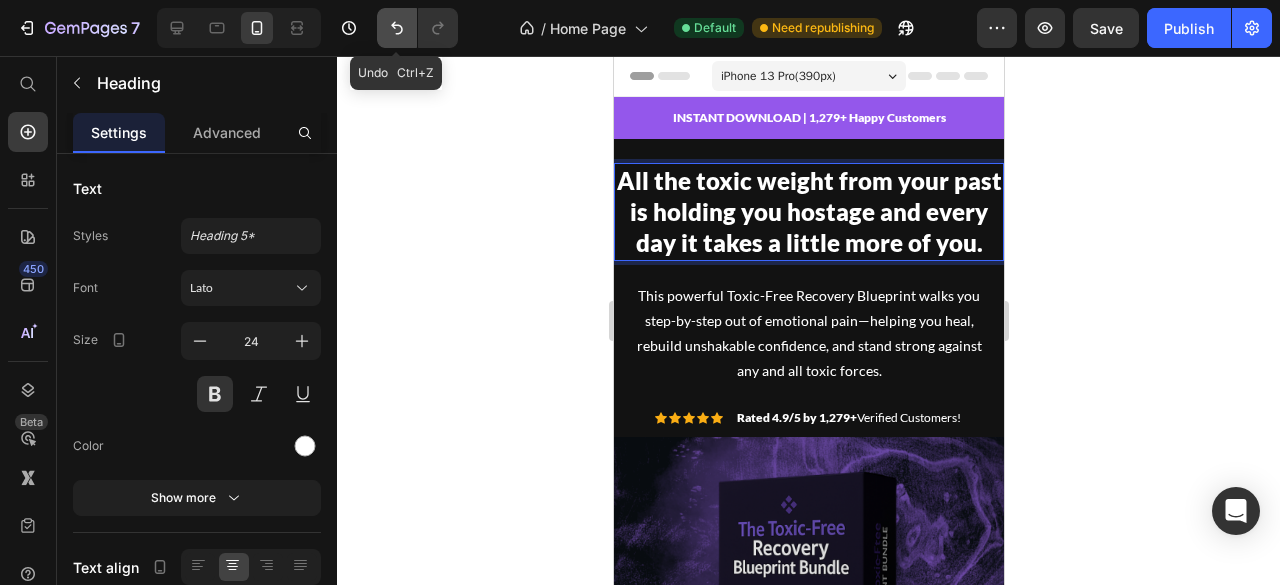 click 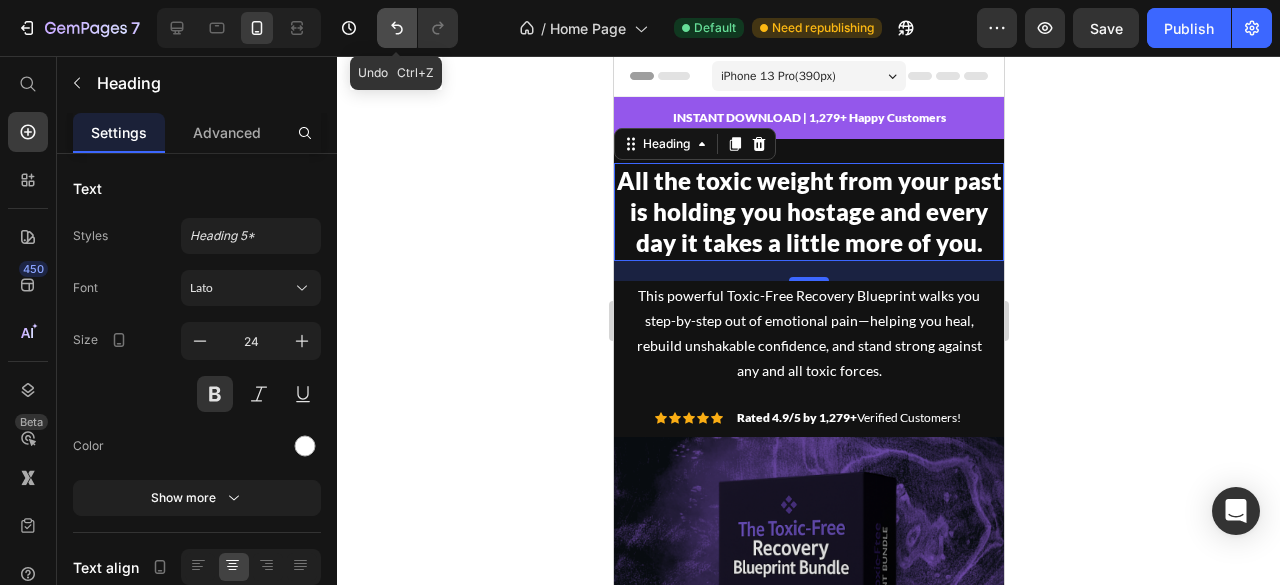 click 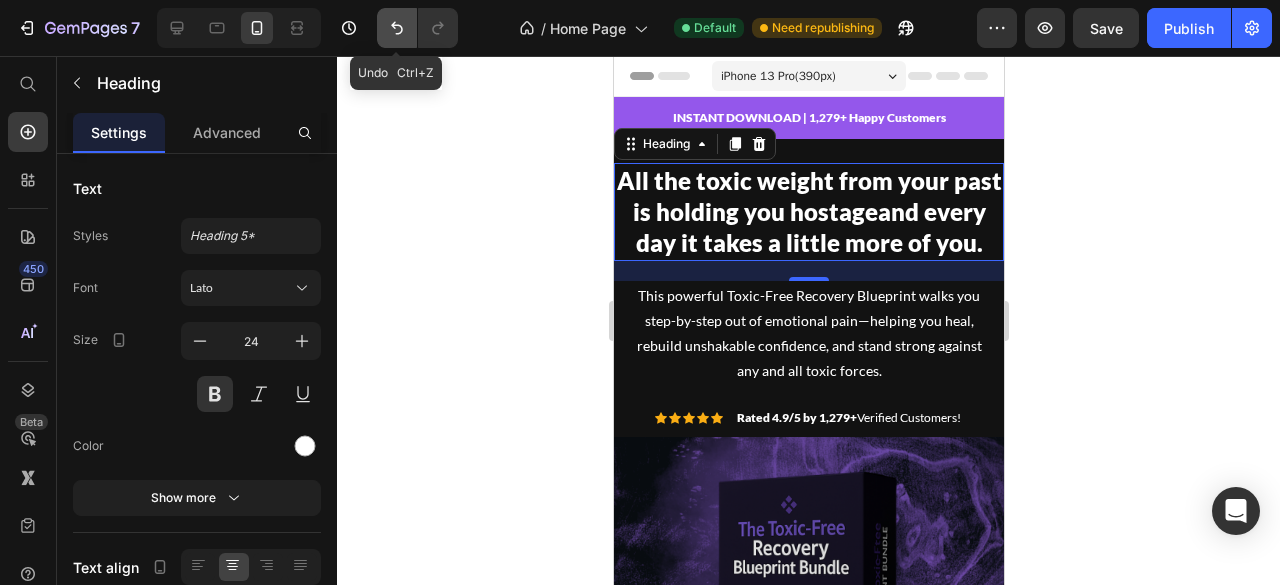 click 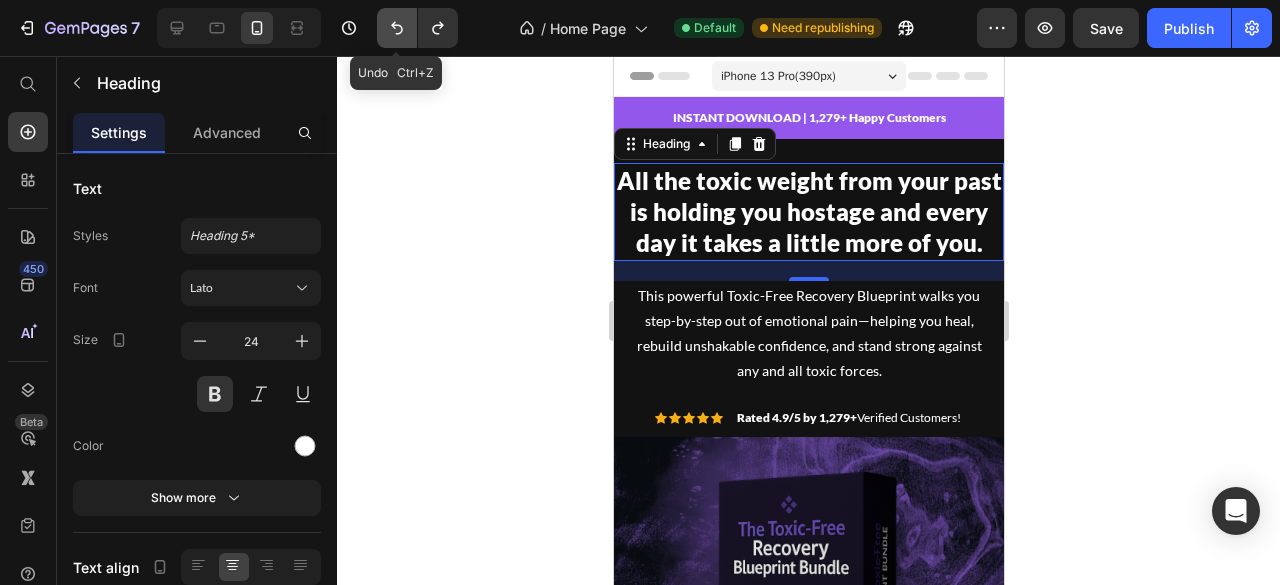 click 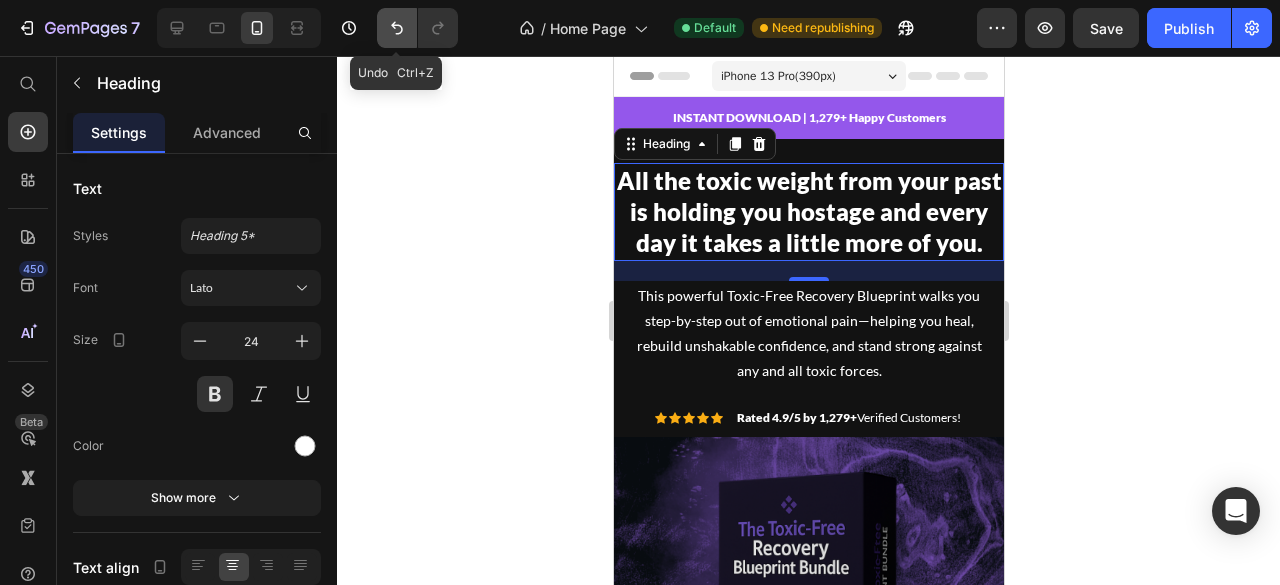 click 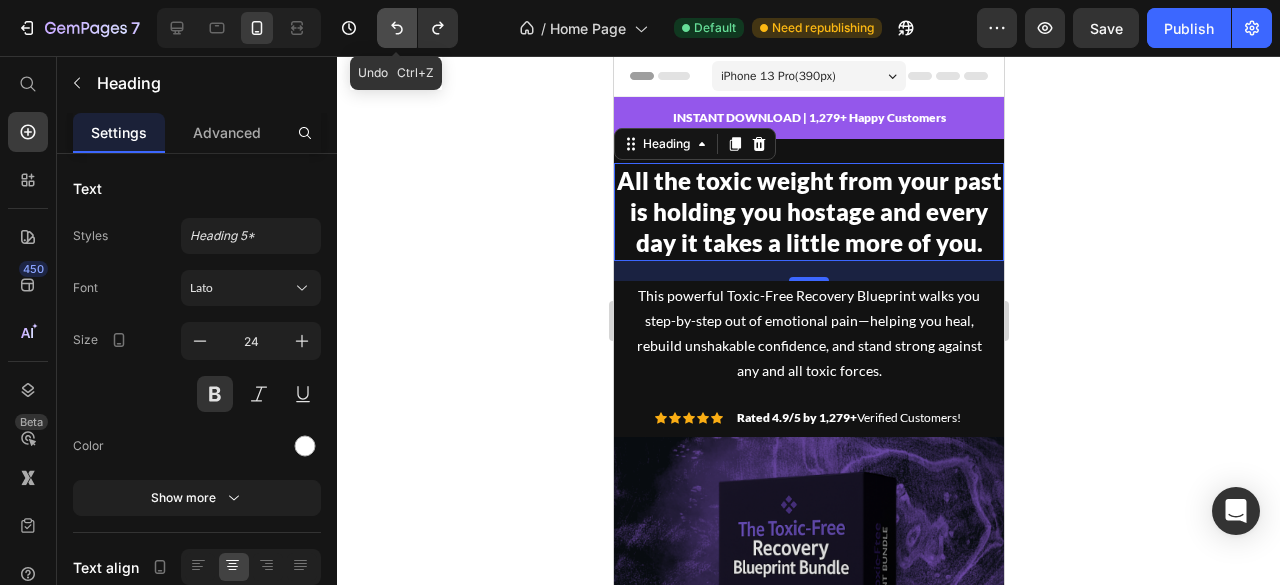 click 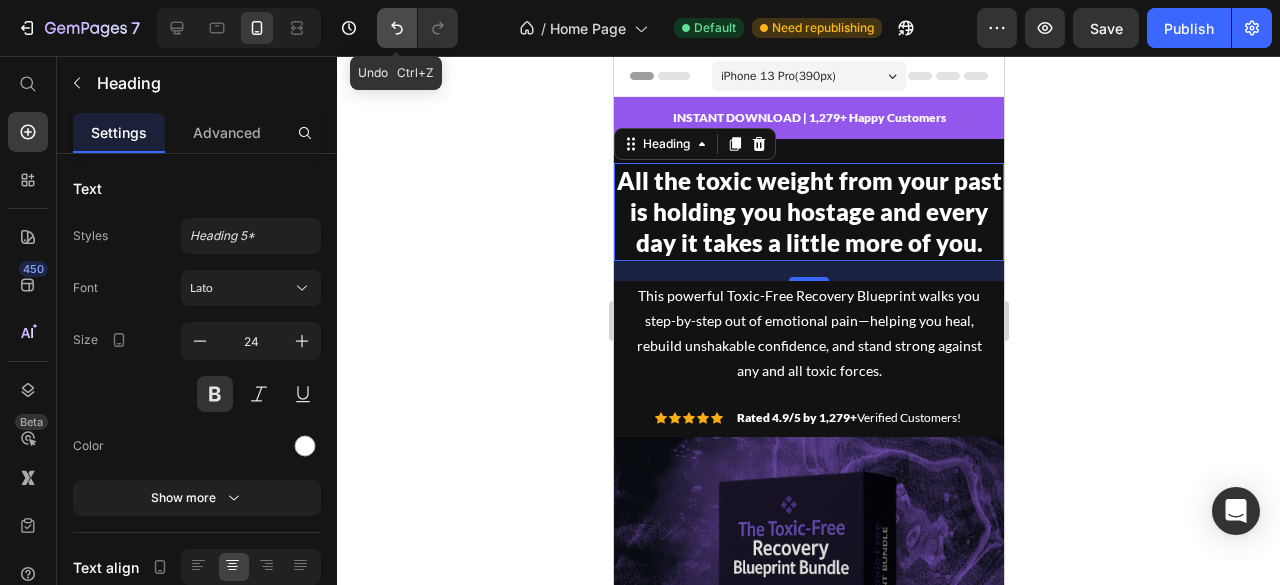 click 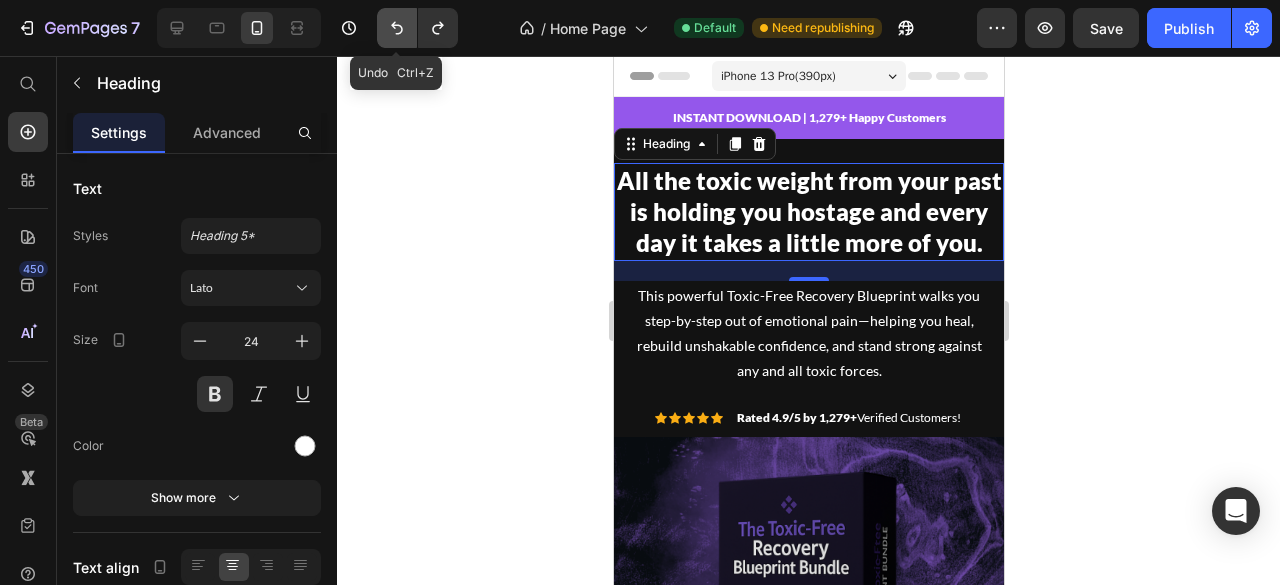 click 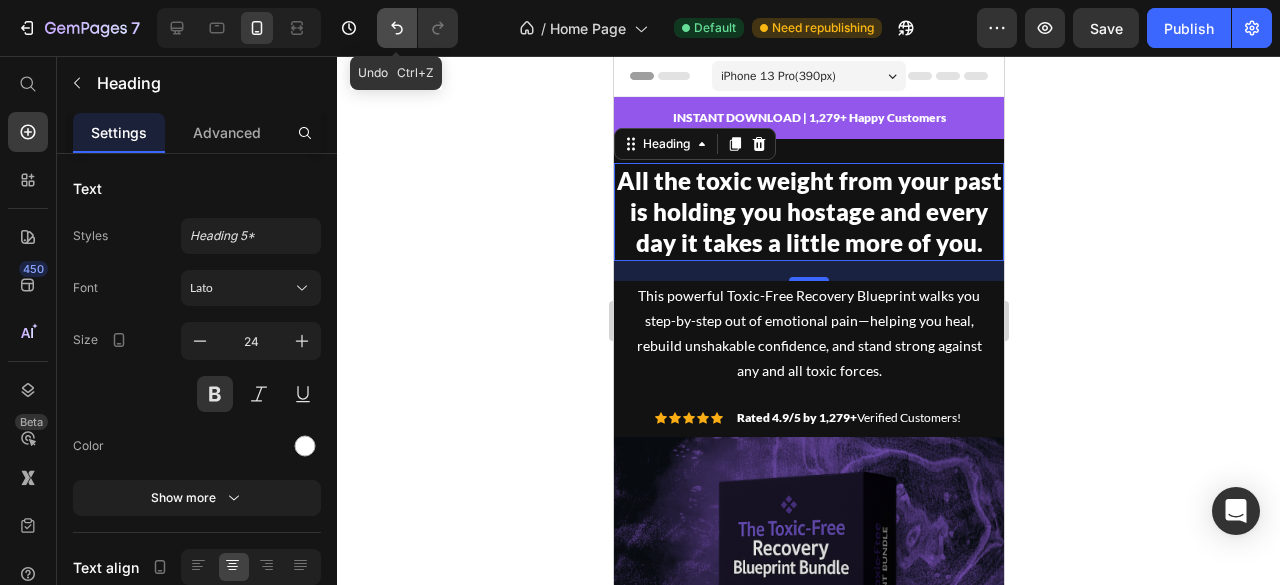 click 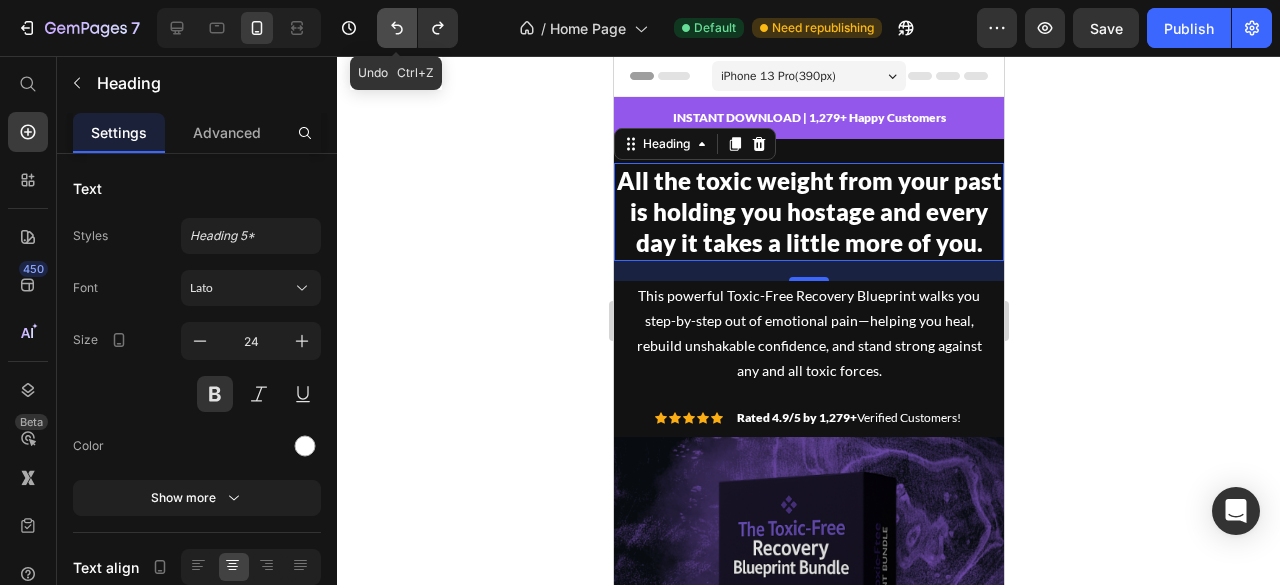click 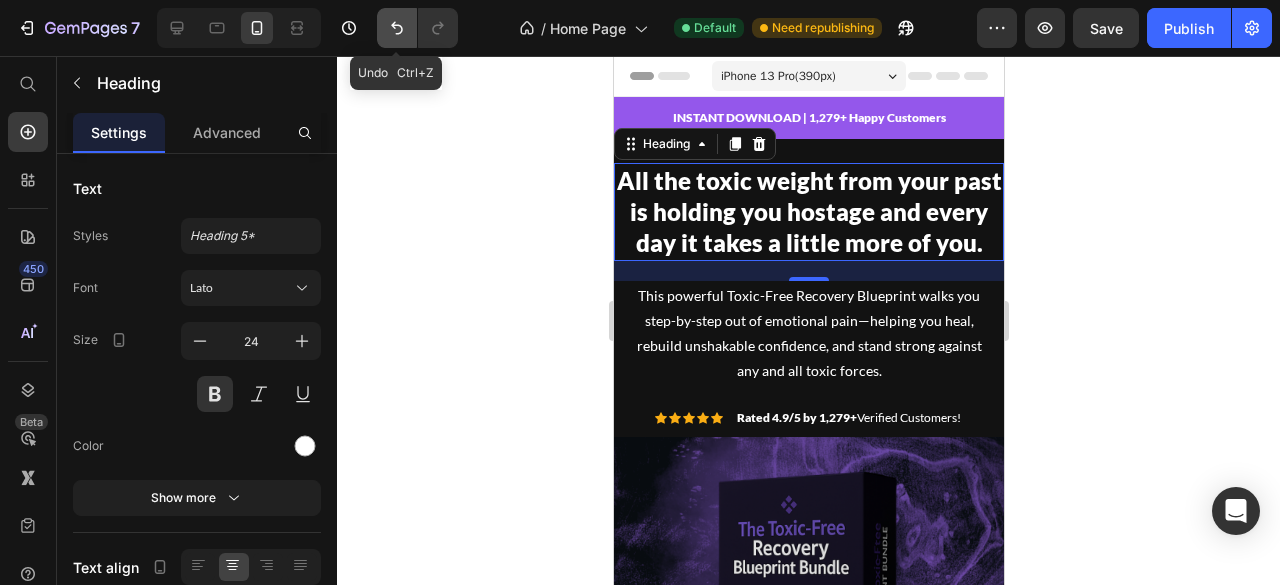 click 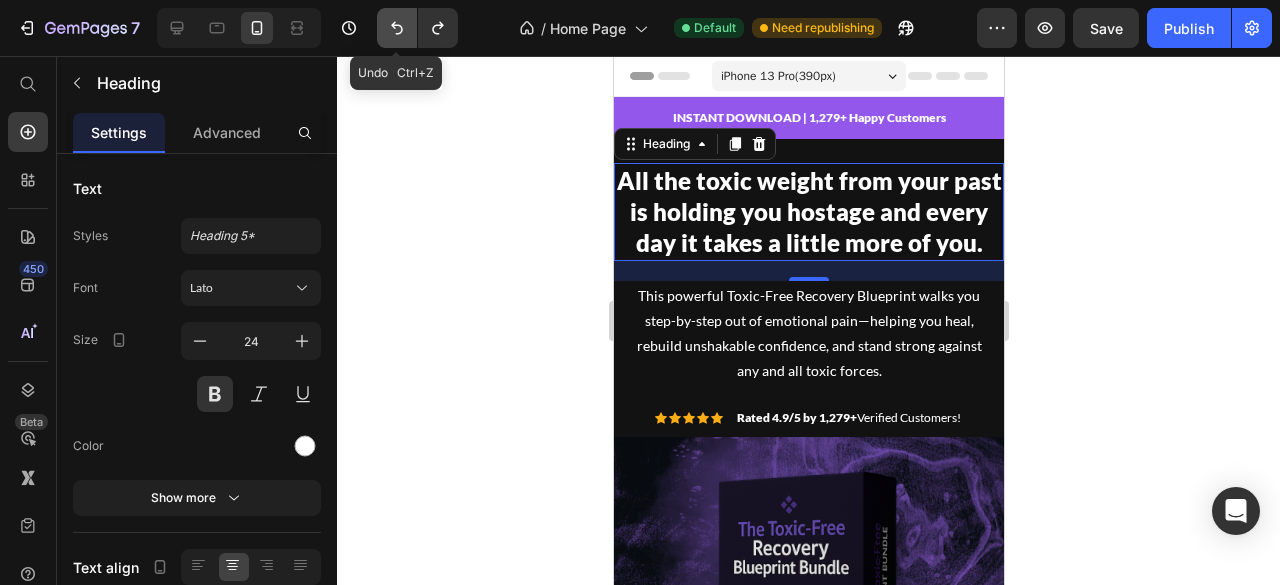 click 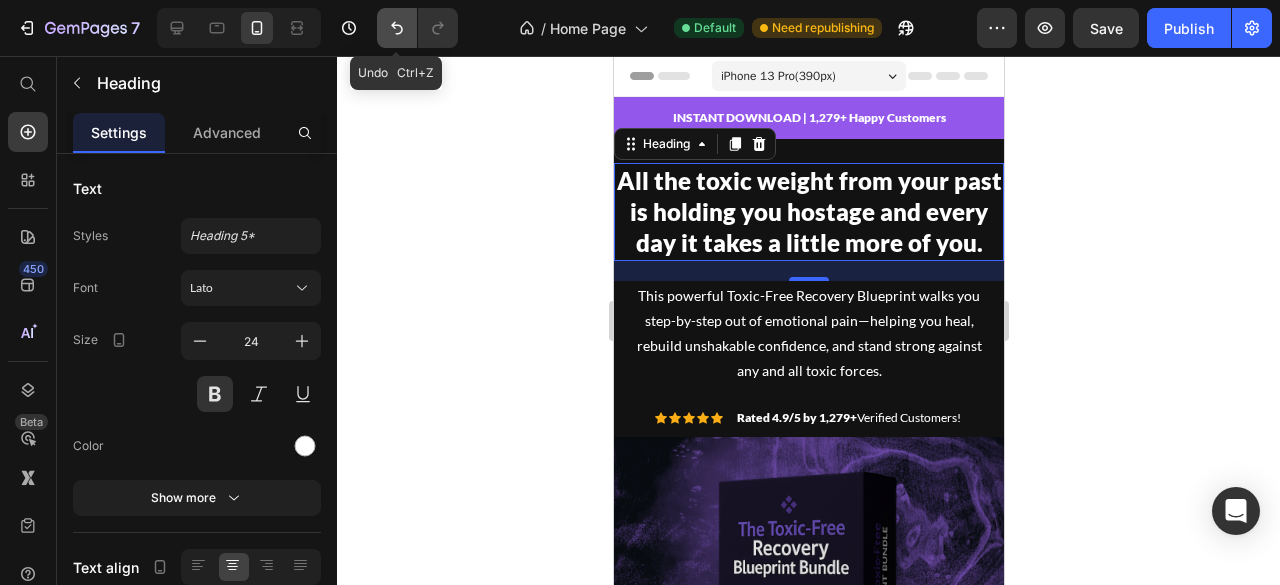 click 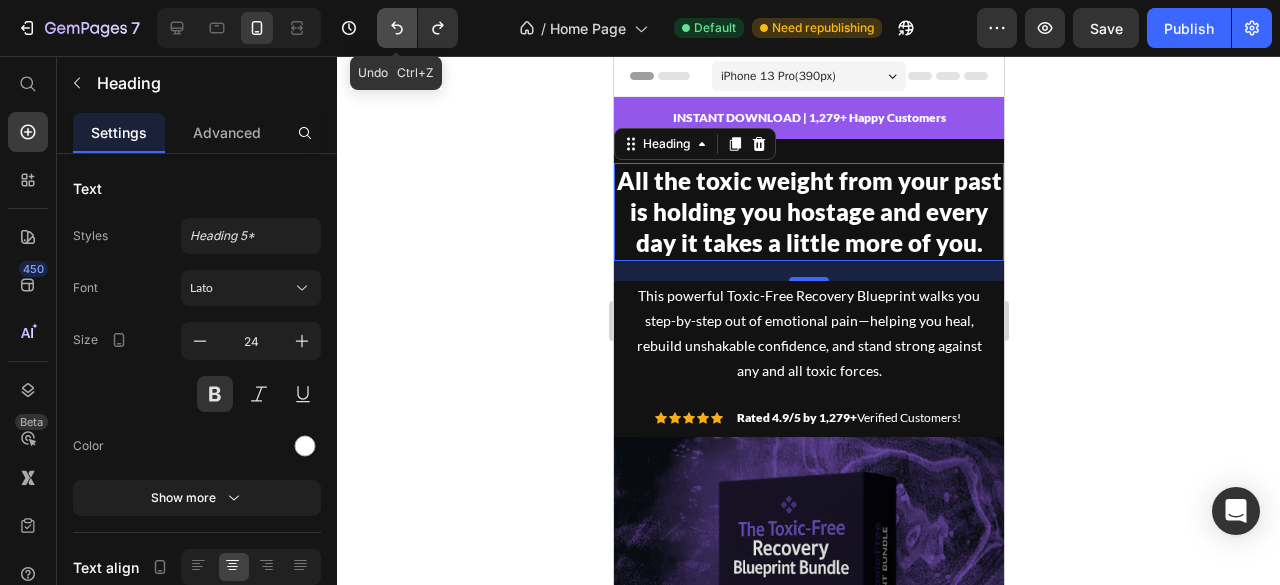 click 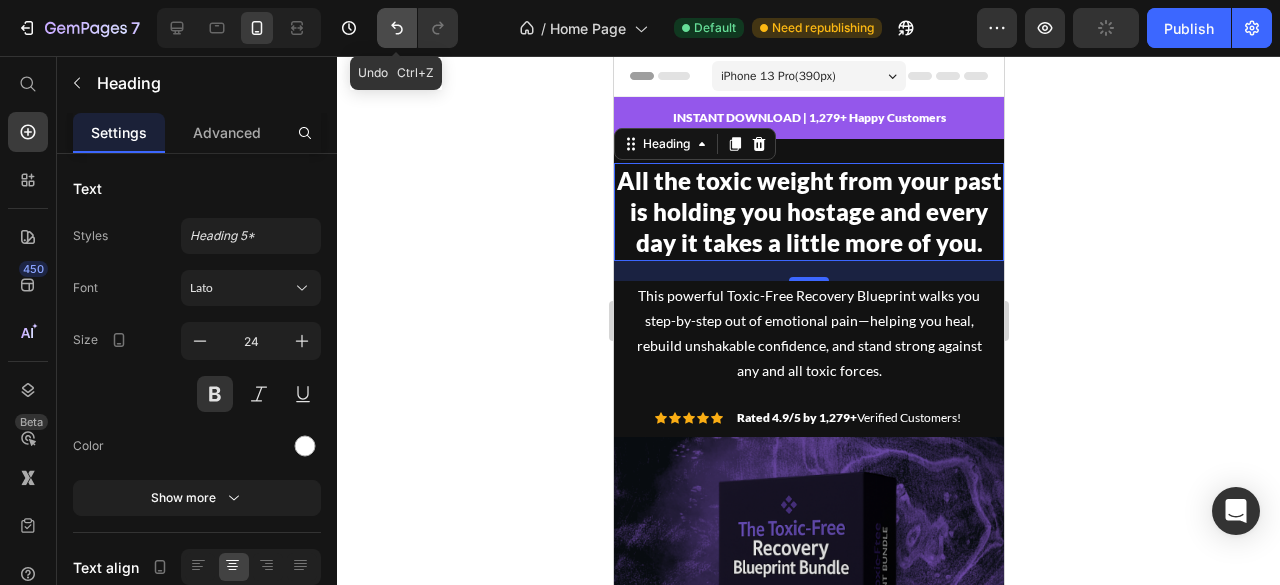 click 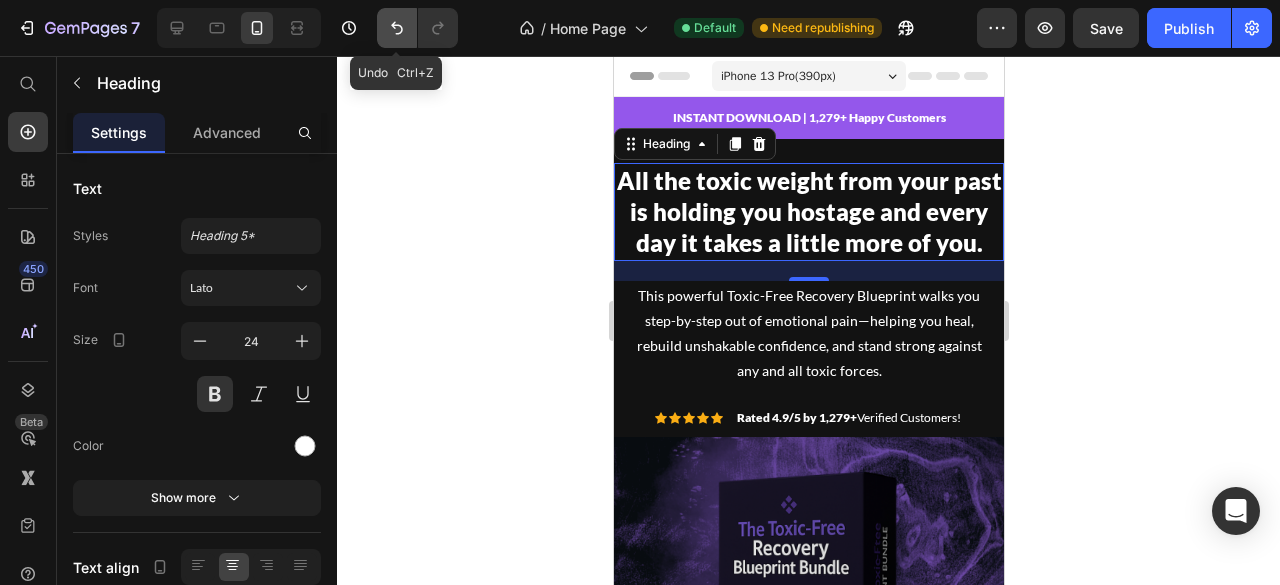 click 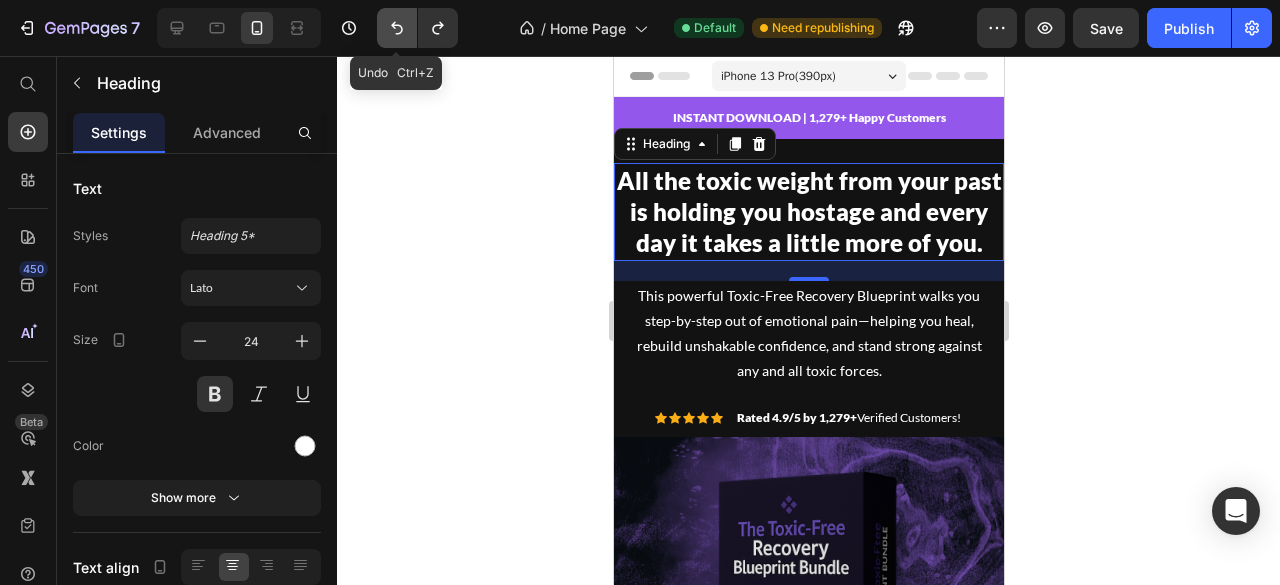click 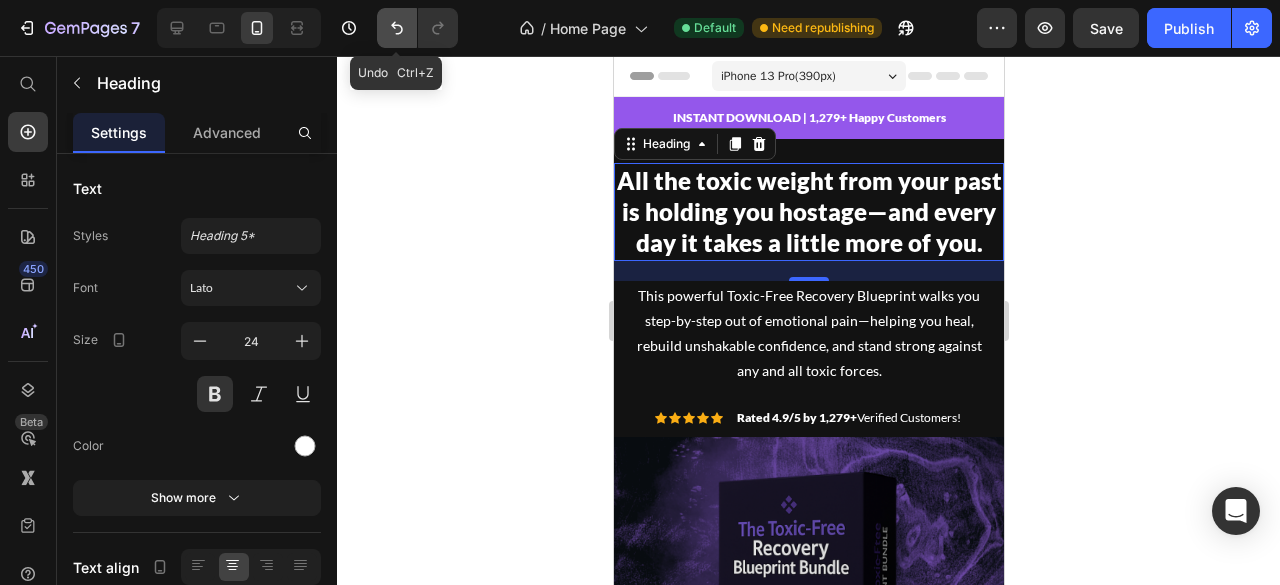 click 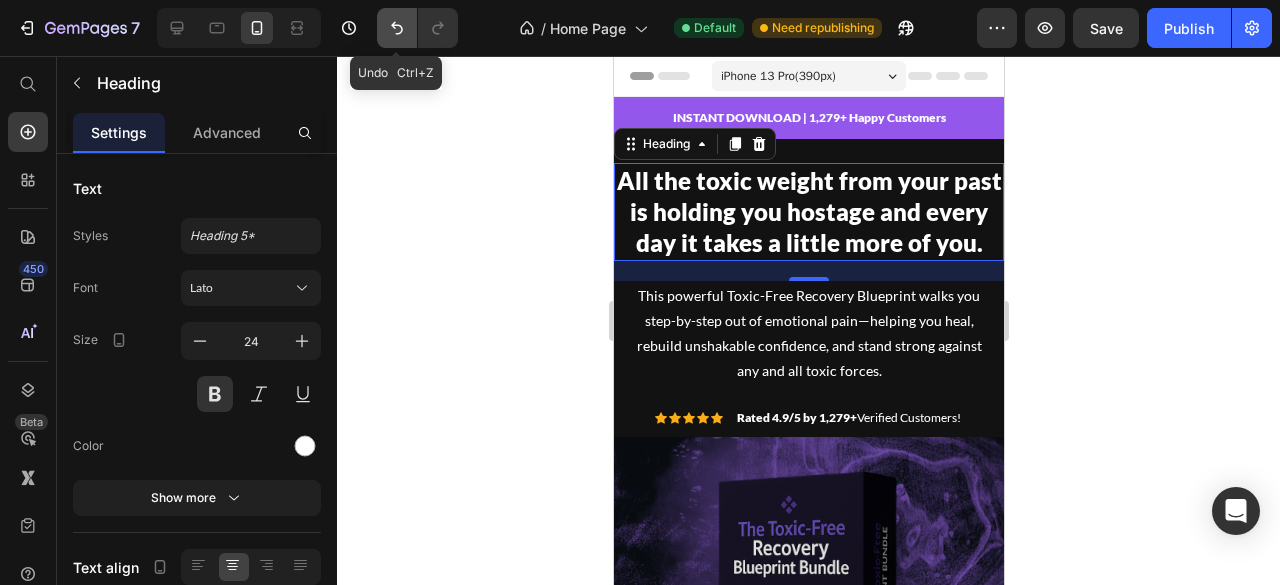 click 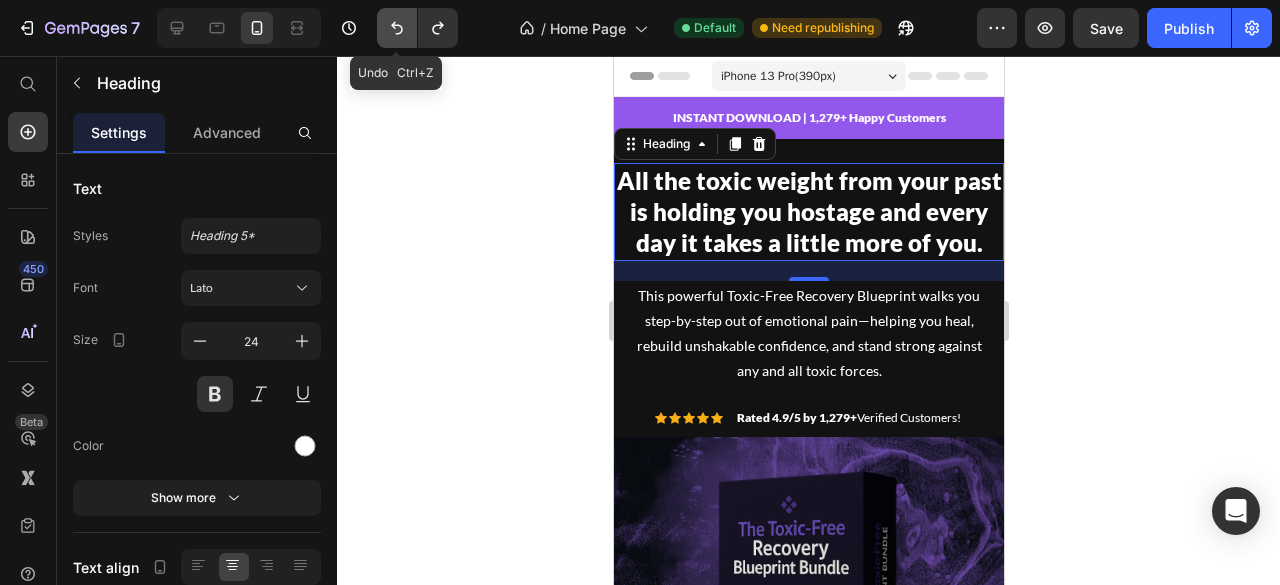 click 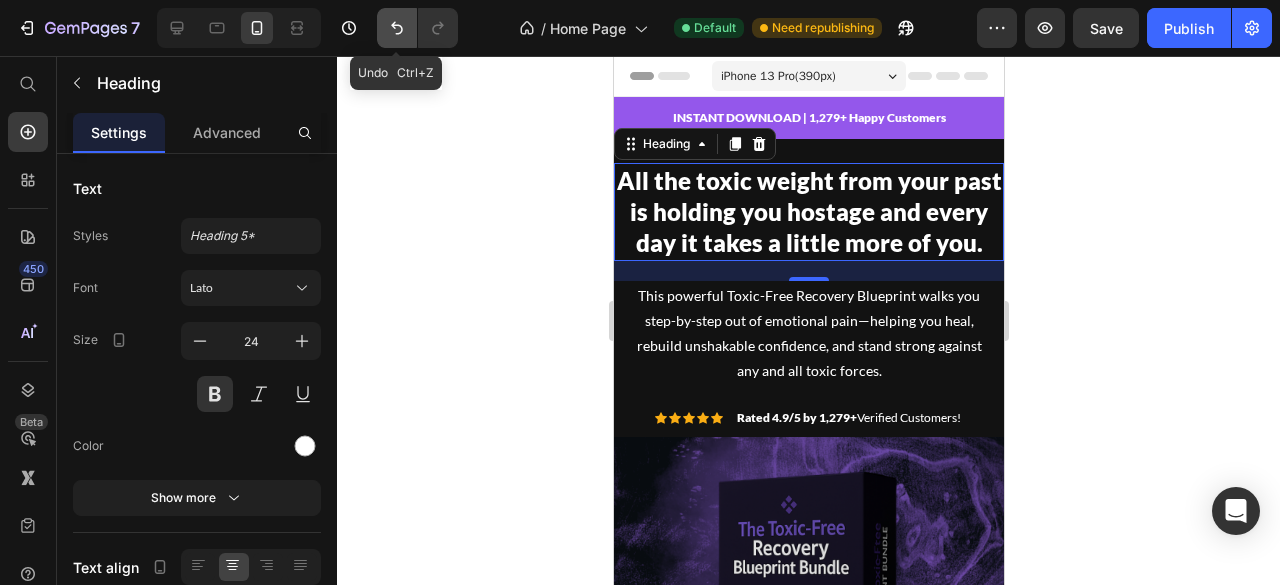 click 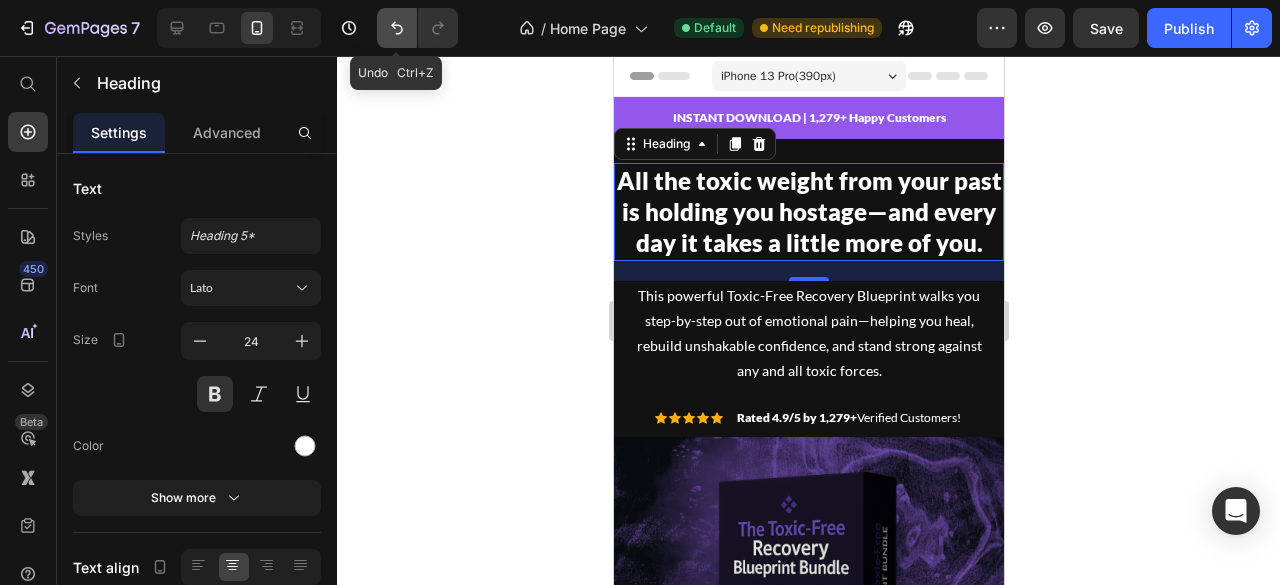 click 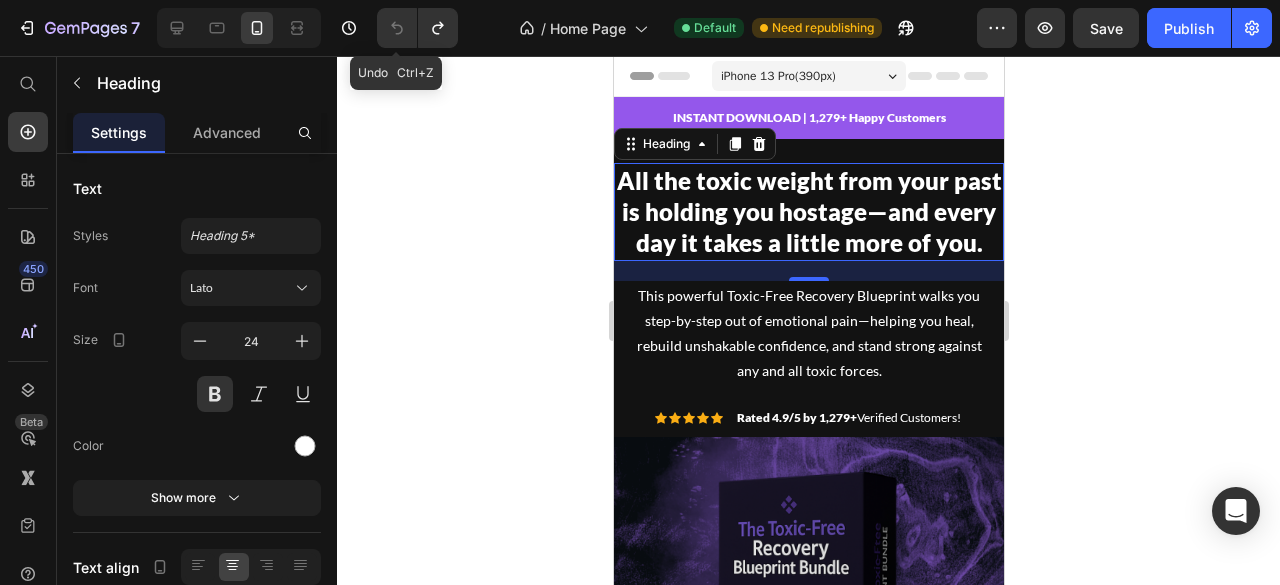 click 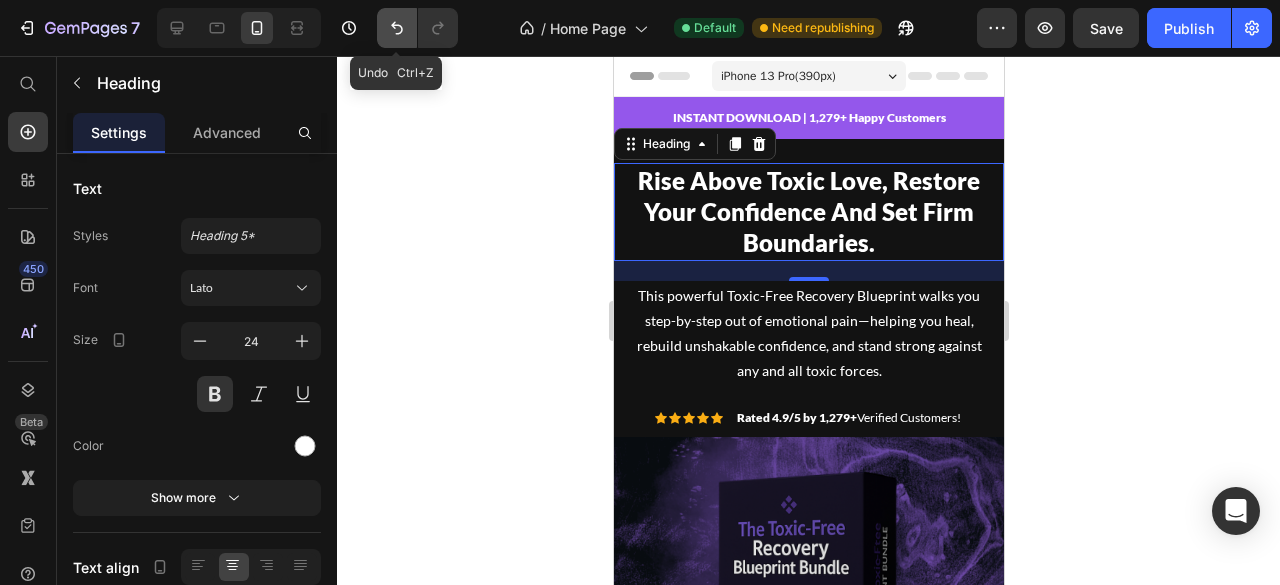 click 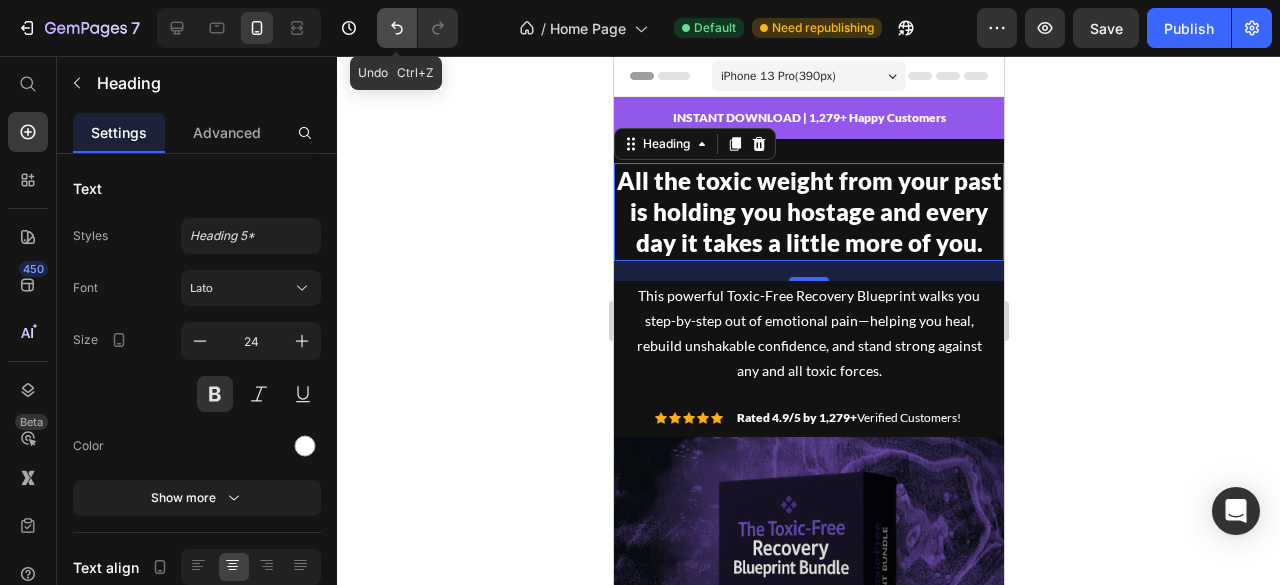 click 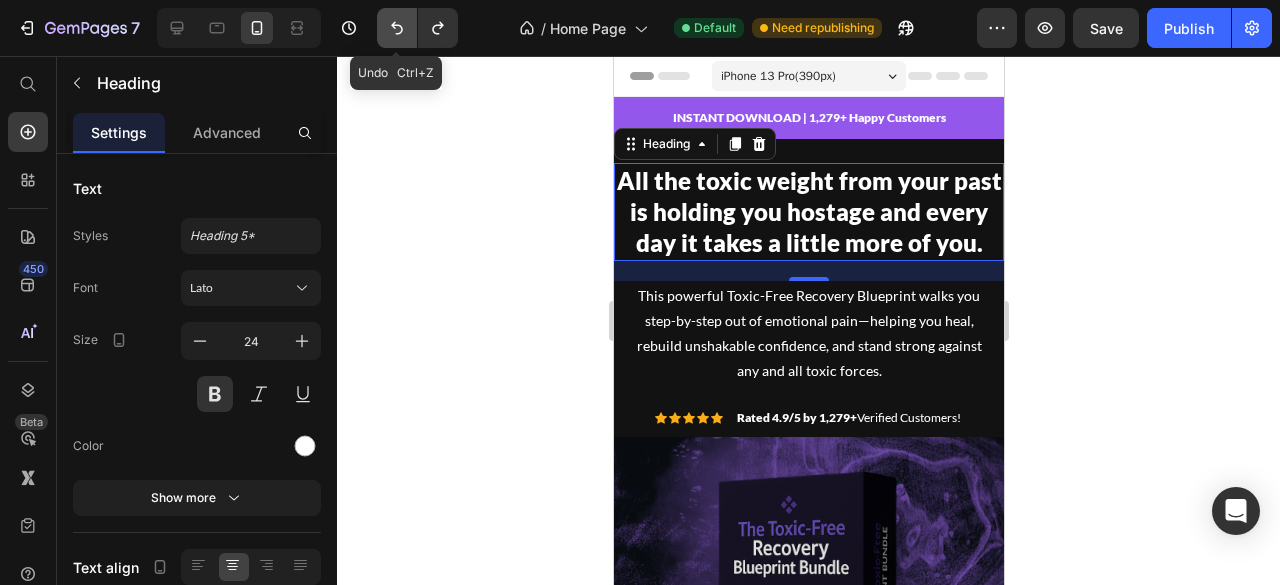 click 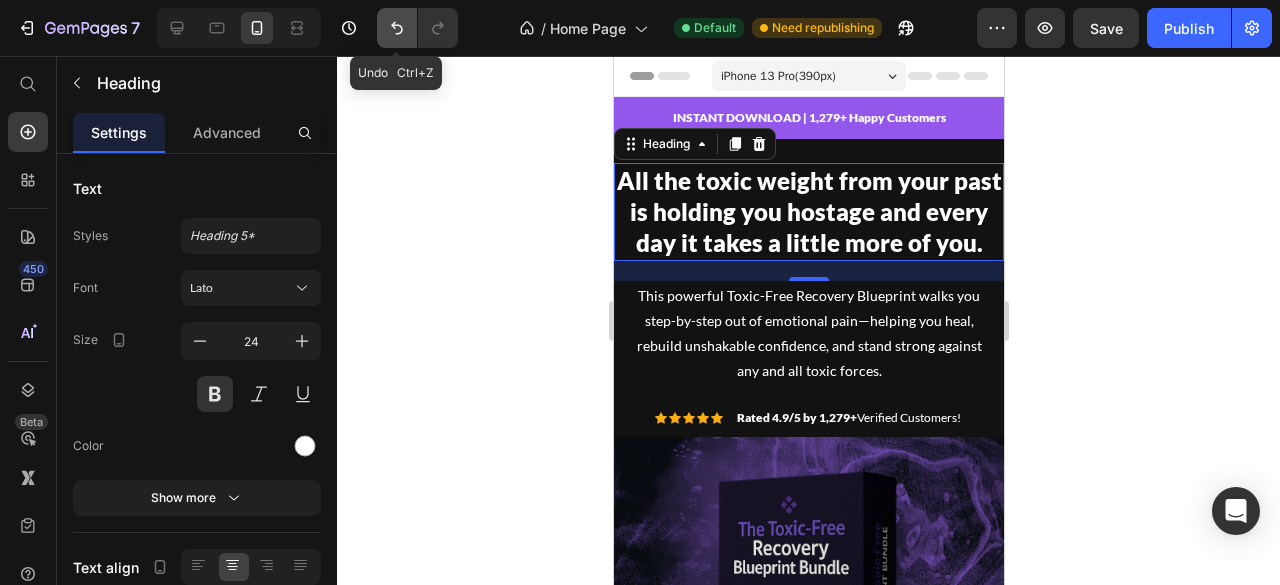 click 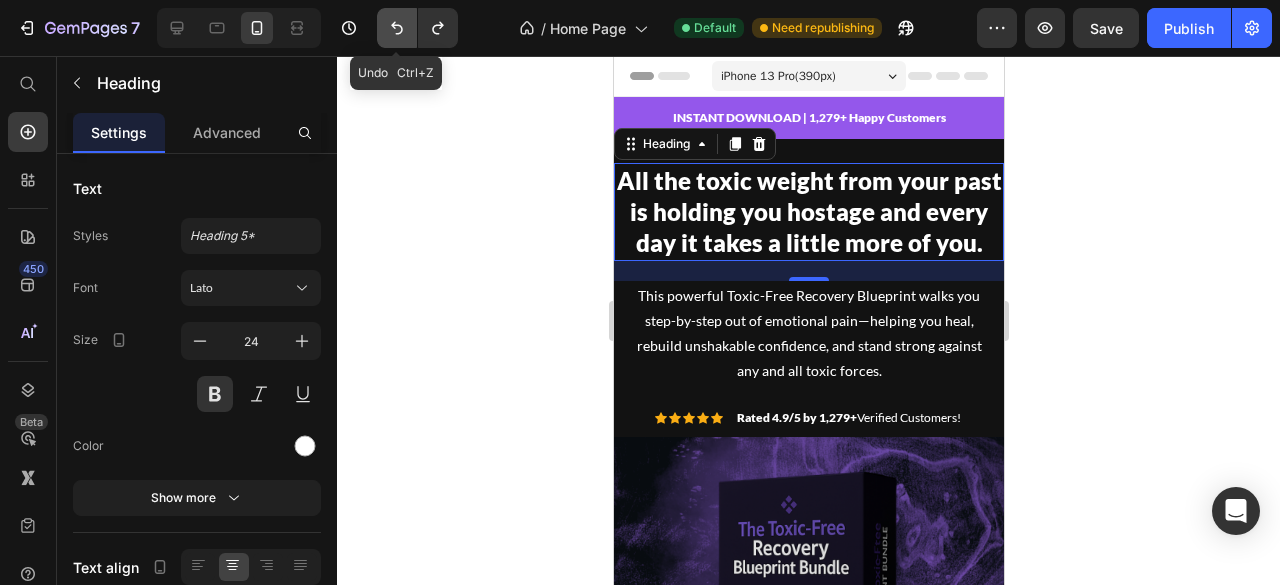 click 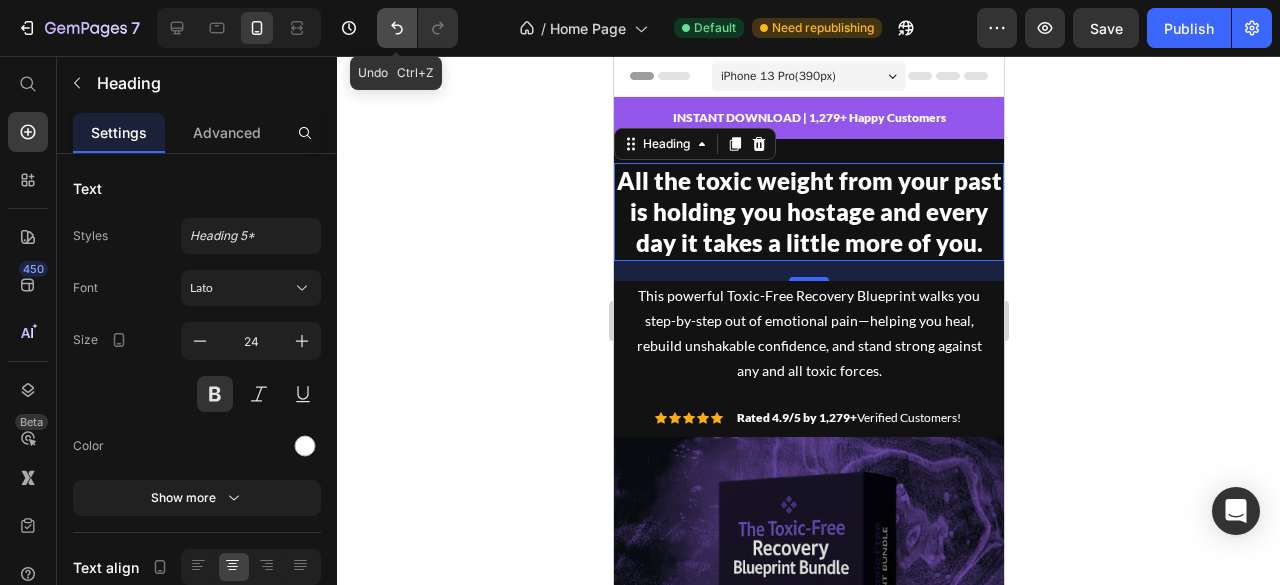 click 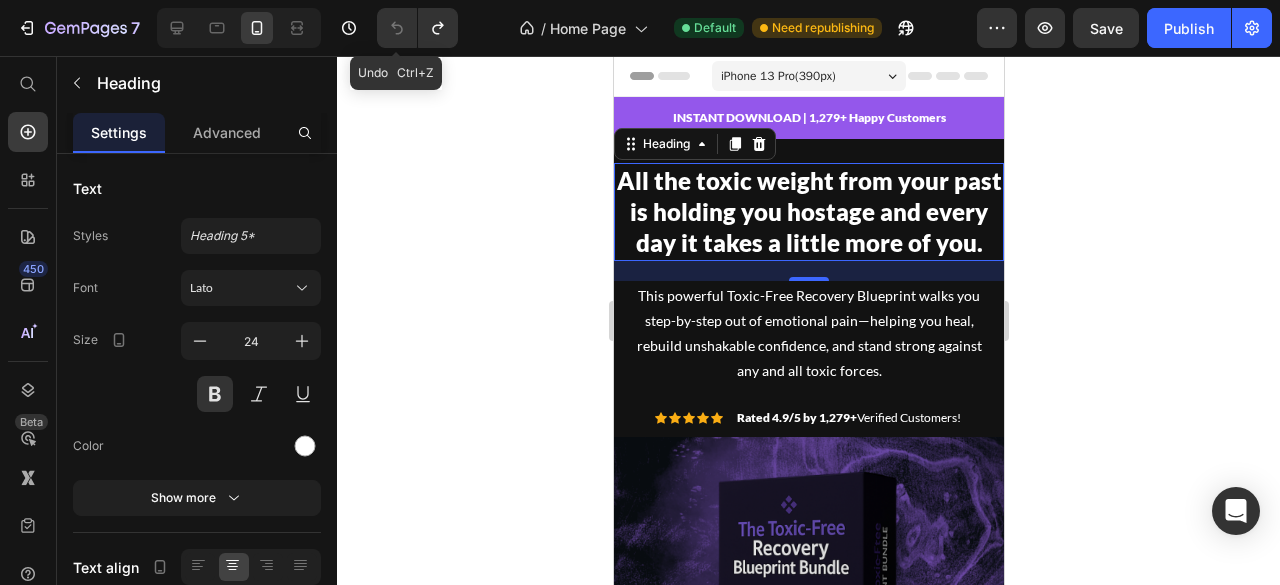 click 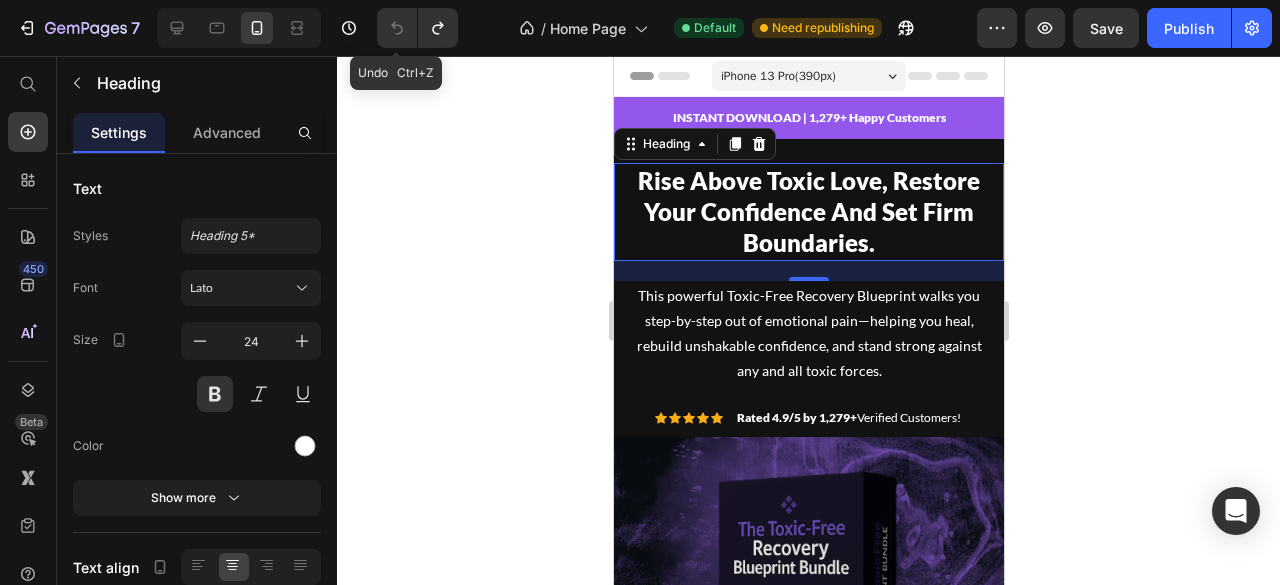 click 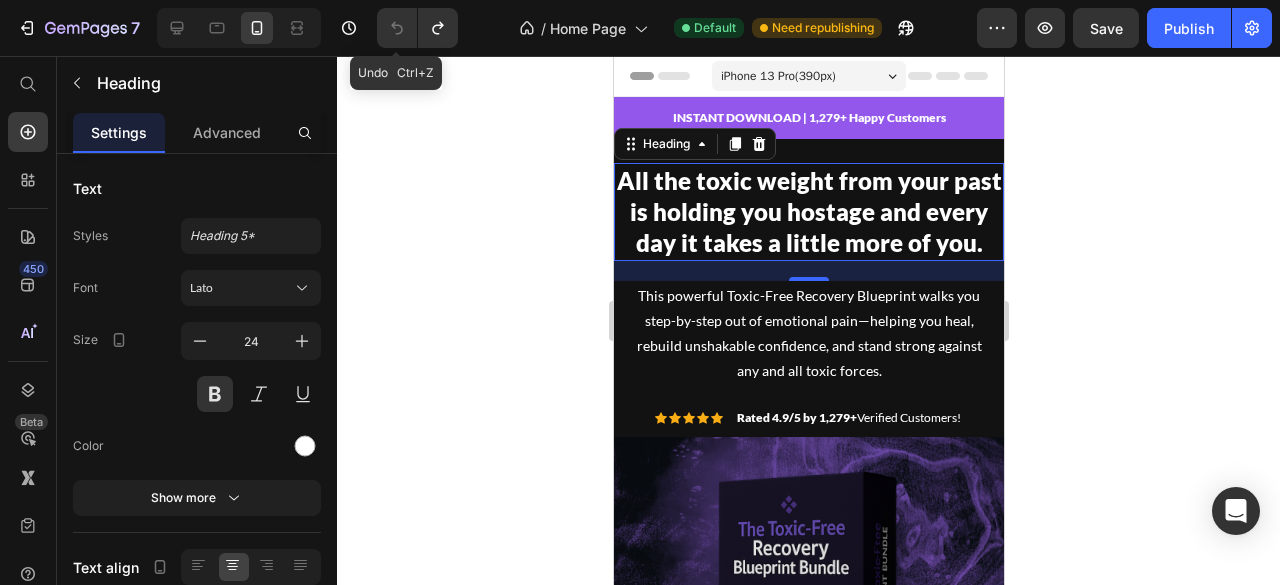 click 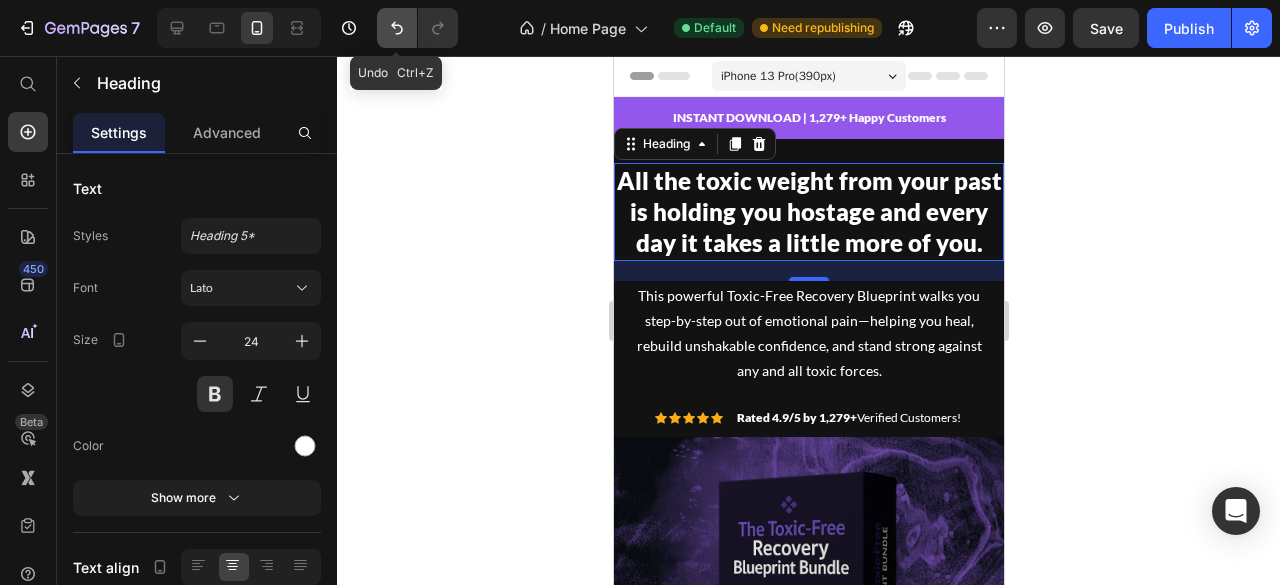 click 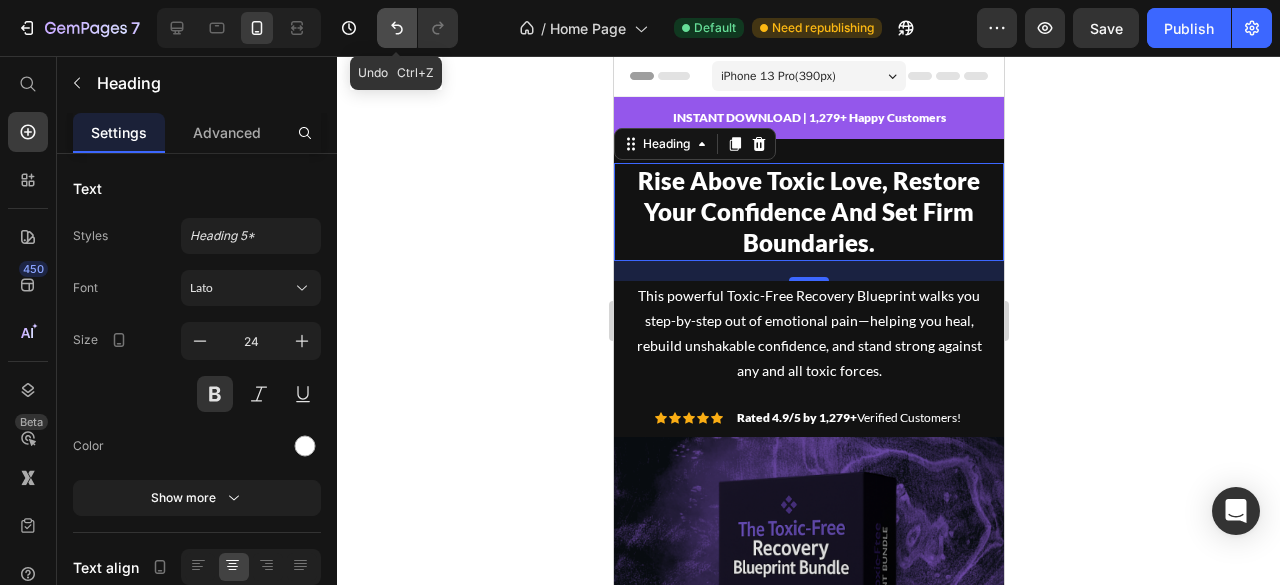 click 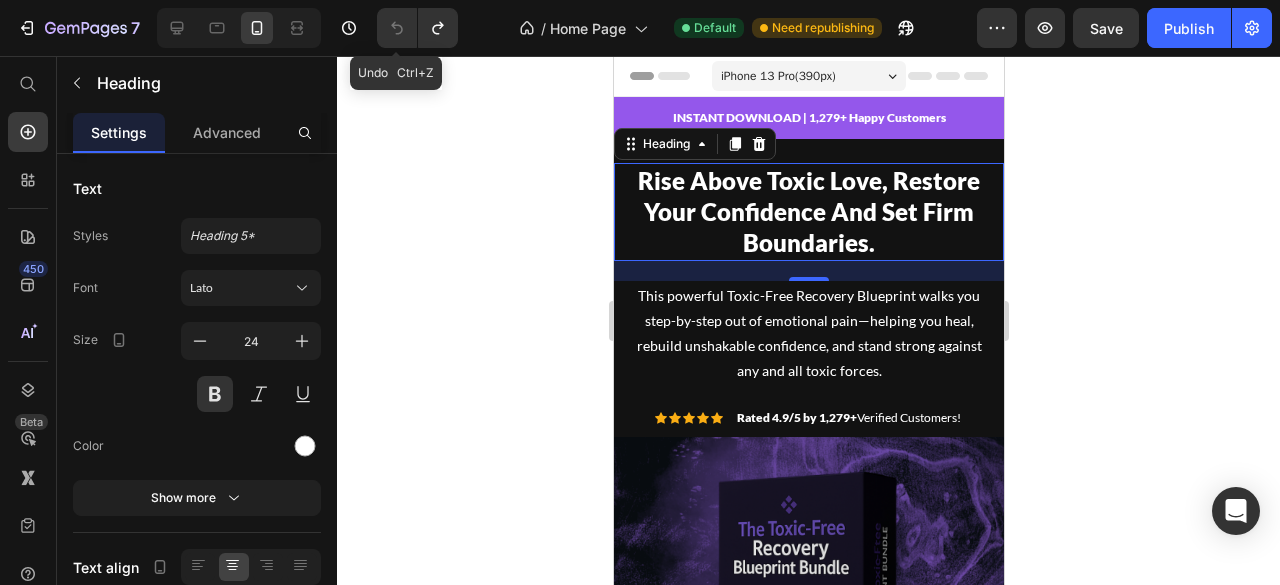 click 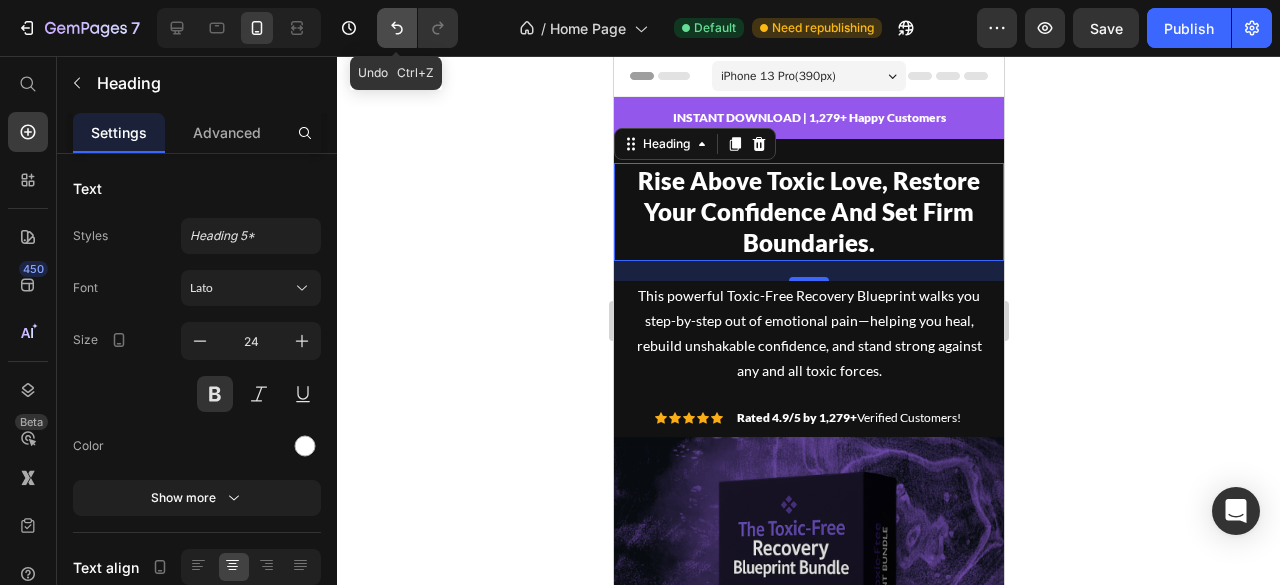 click 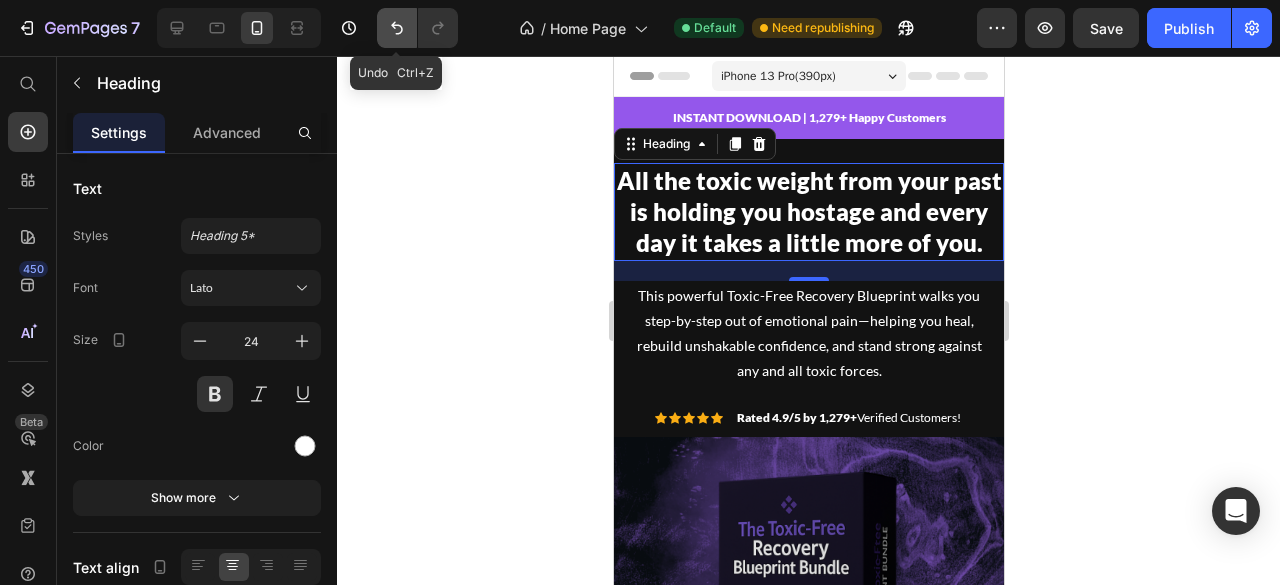 click 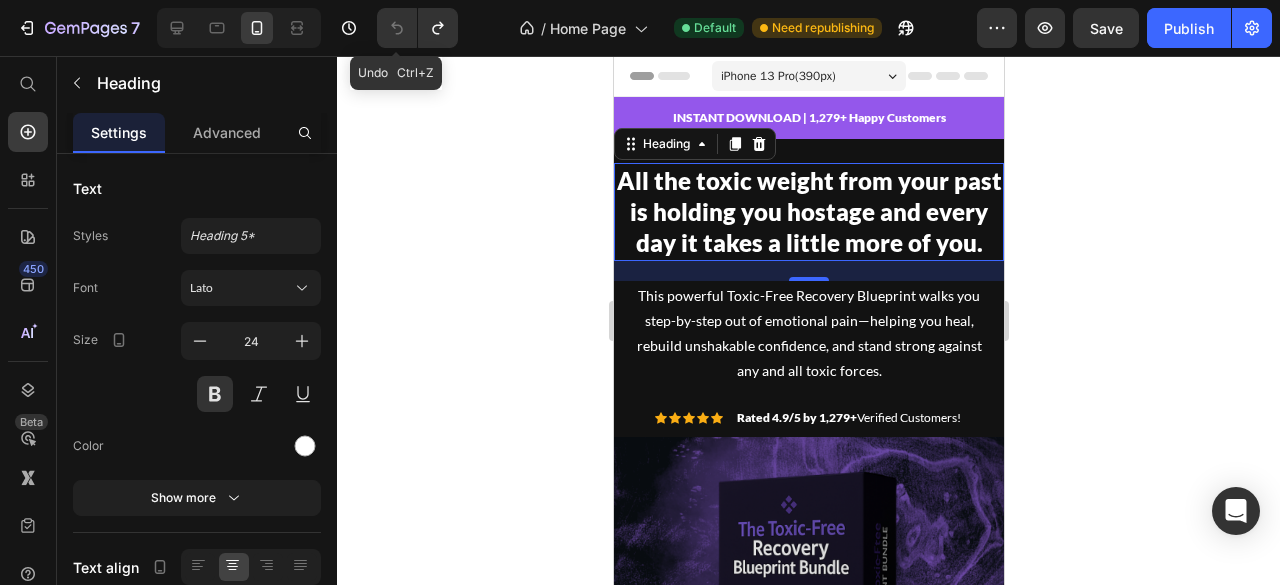 click 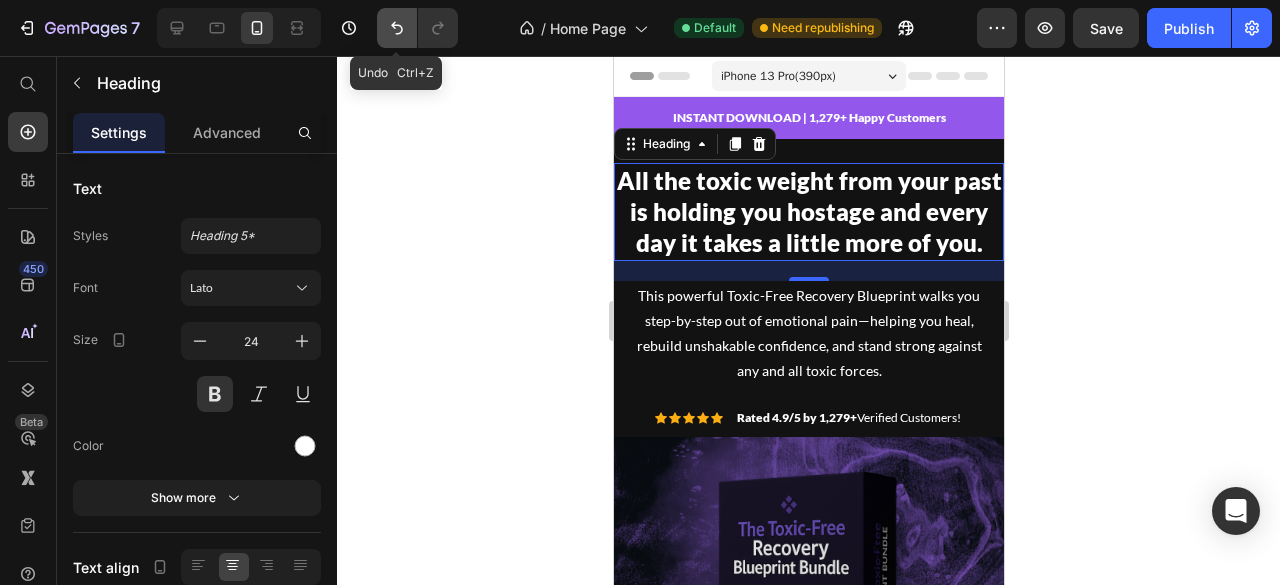 click 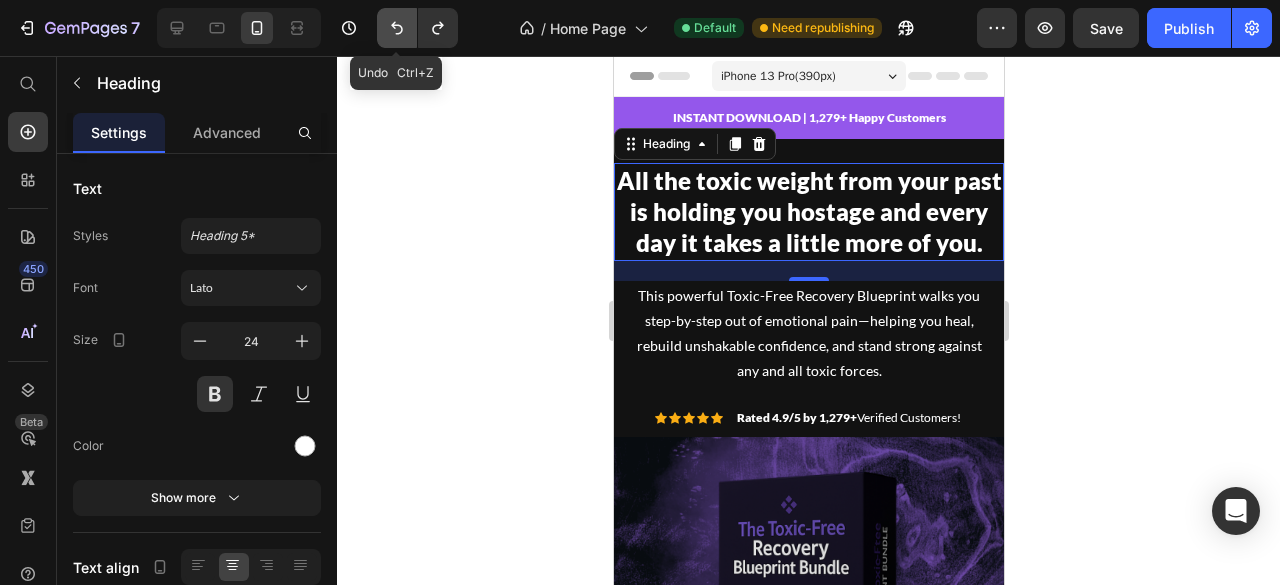click 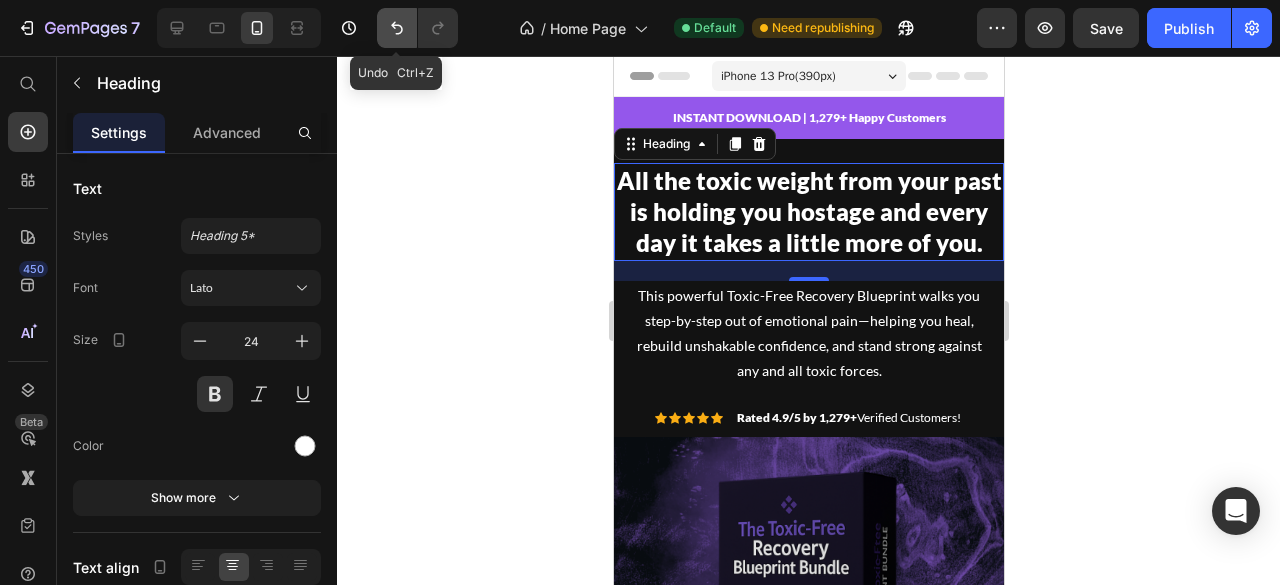 click 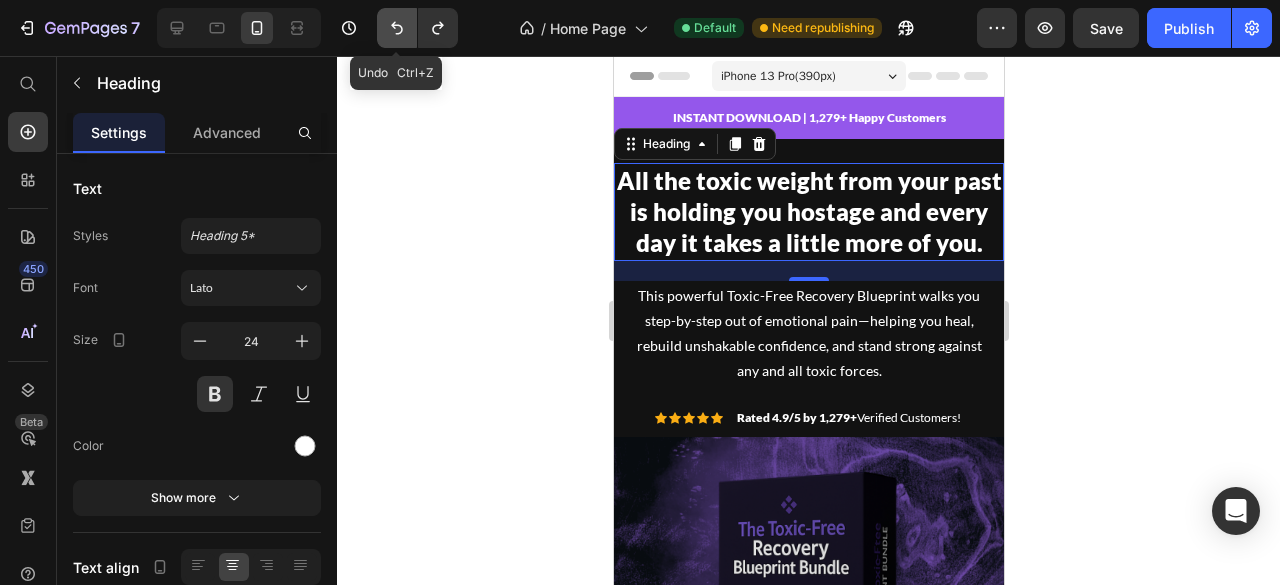 click 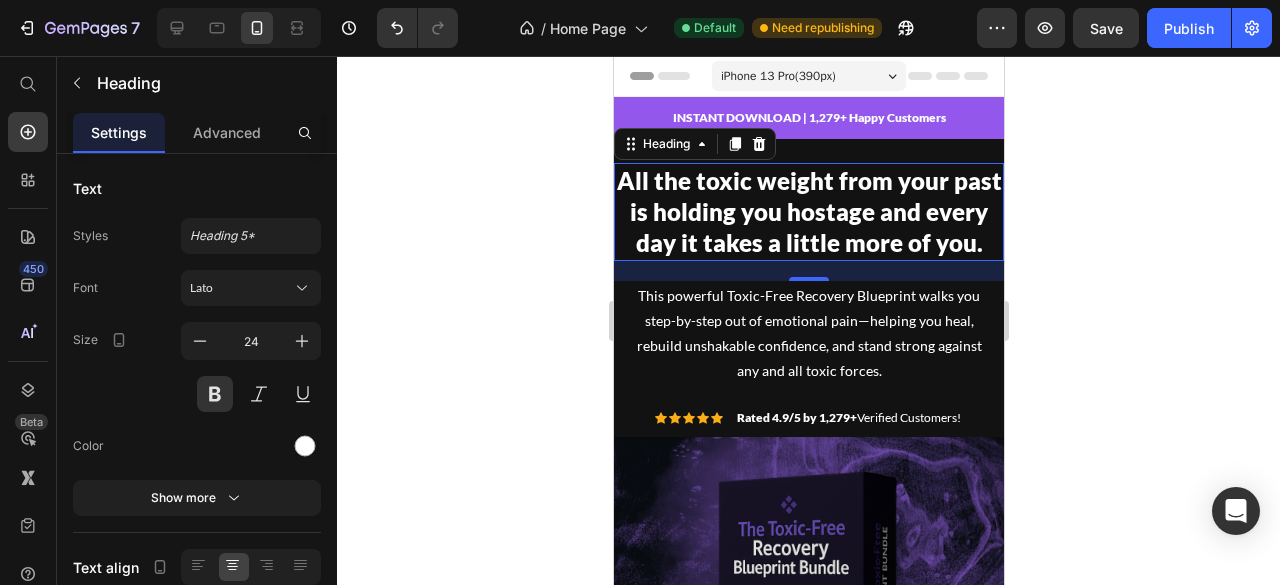 drag, startPoint x: 399, startPoint y: 27, endPoint x: 1187, endPoint y: 206, distance: 808.0749 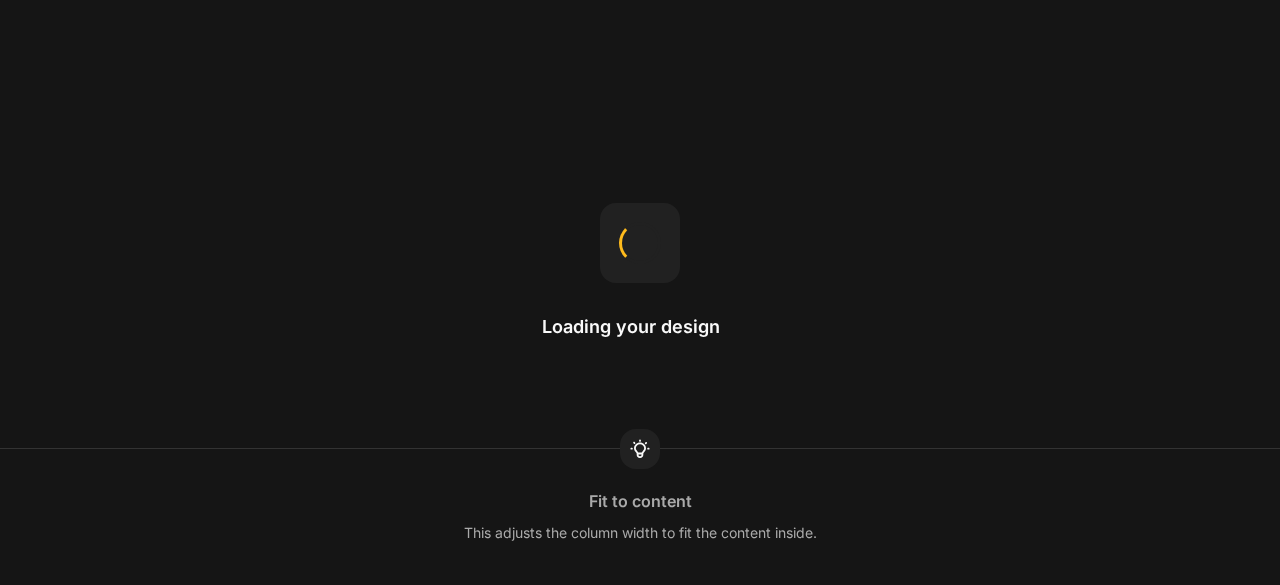 scroll, scrollTop: 0, scrollLeft: 0, axis: both 